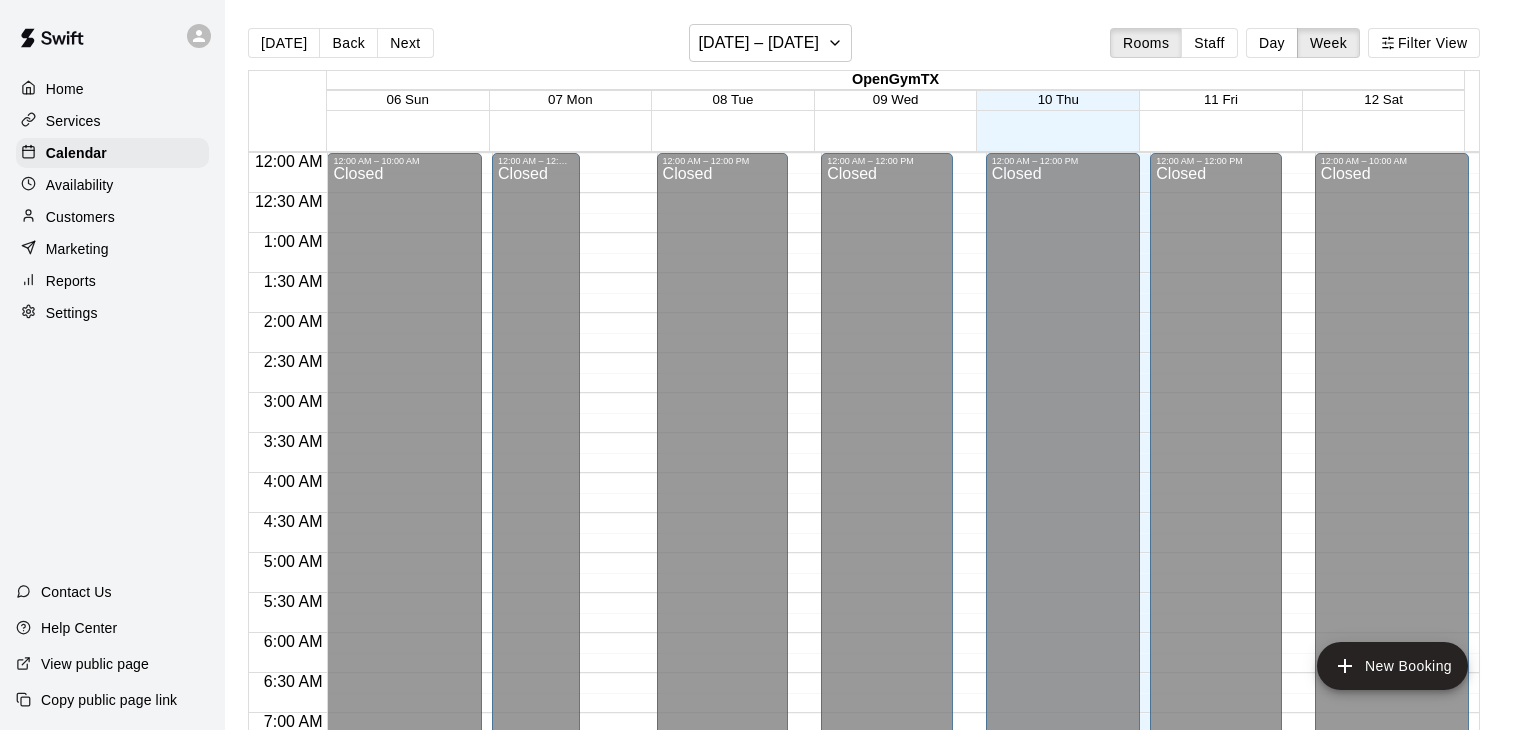scroll, scrollTop: 0, scrollLeft: 0, axis: both 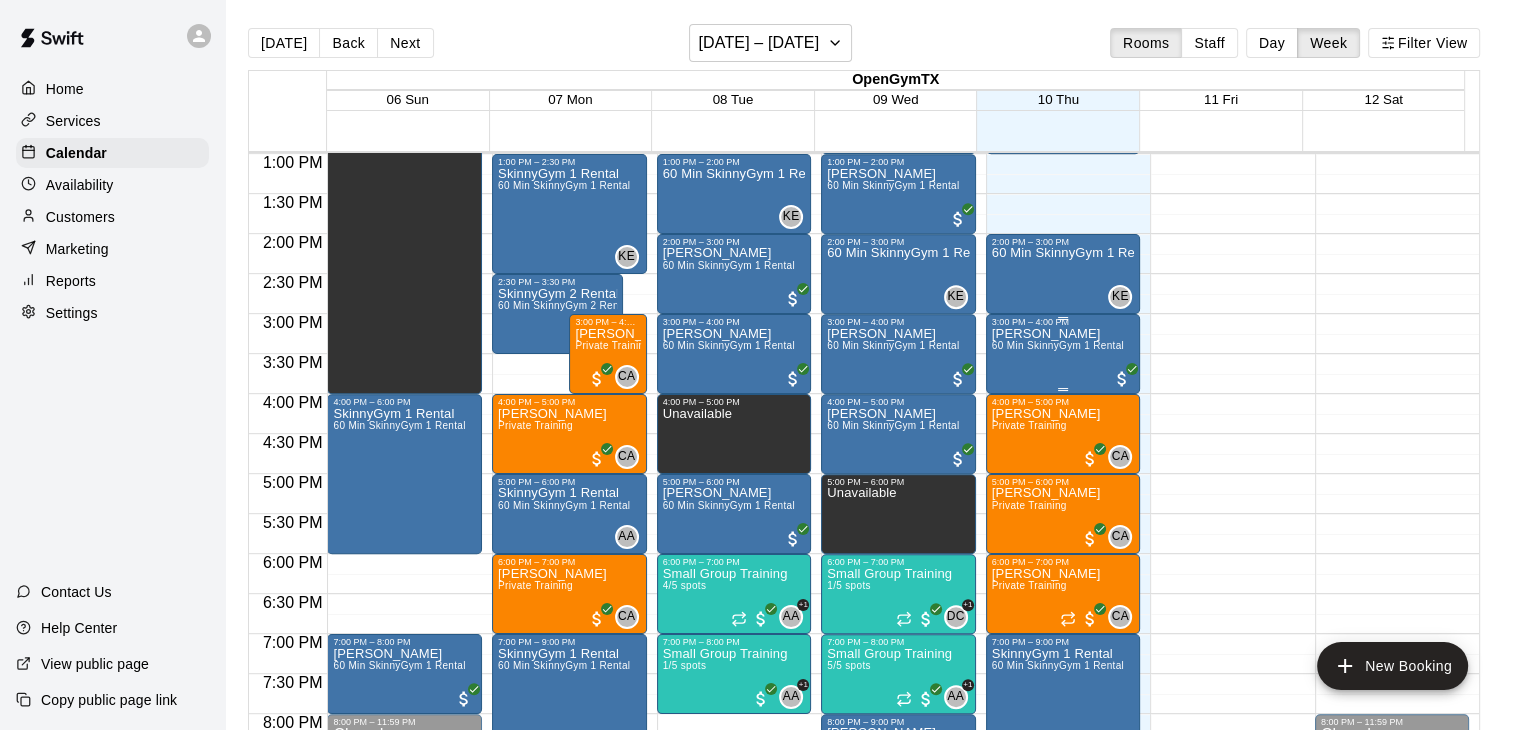 click on "[PERSON_NAME]  60 Min SkinnyGym 1 Rental" at bounding box center (1058, 692) 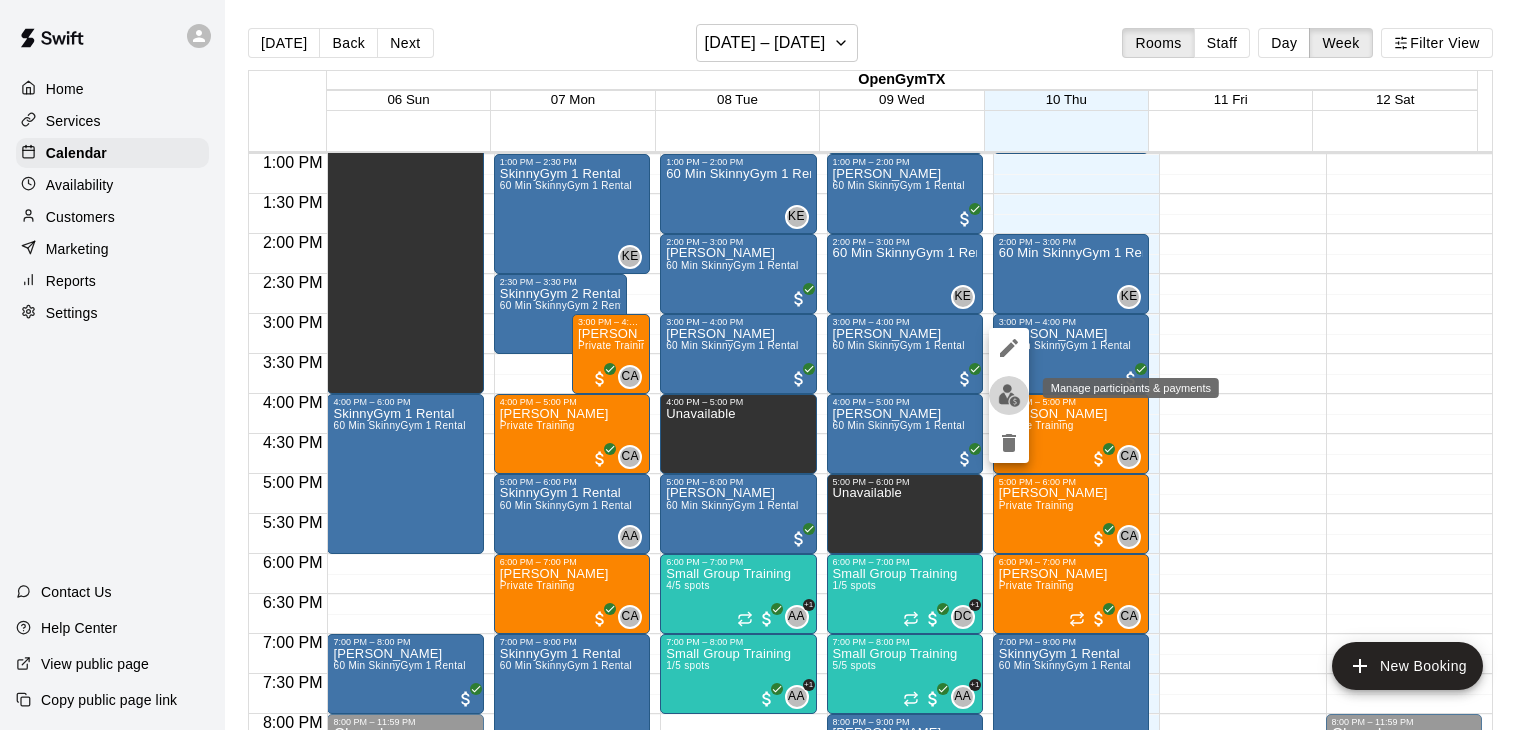 click at bounding box center (1009, 395) 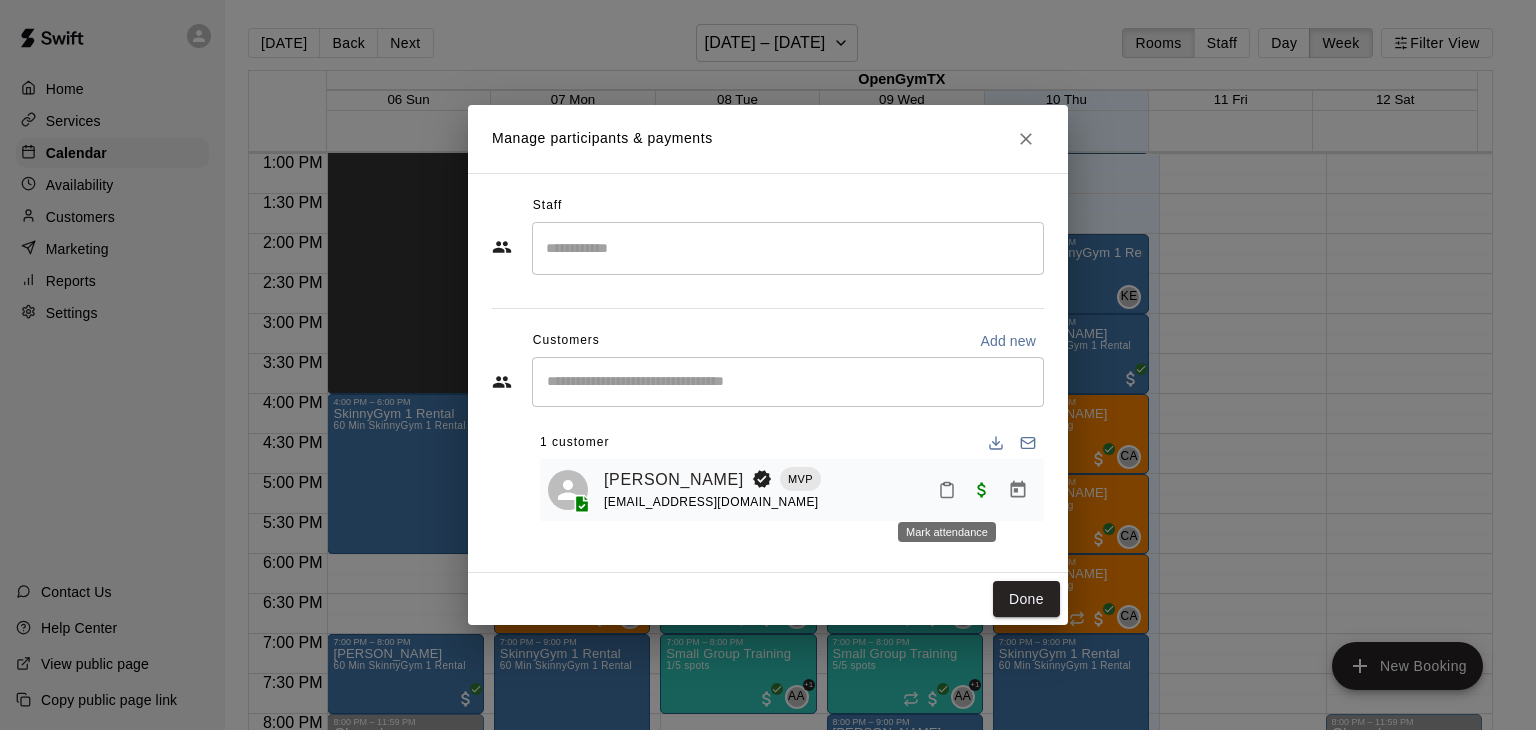click 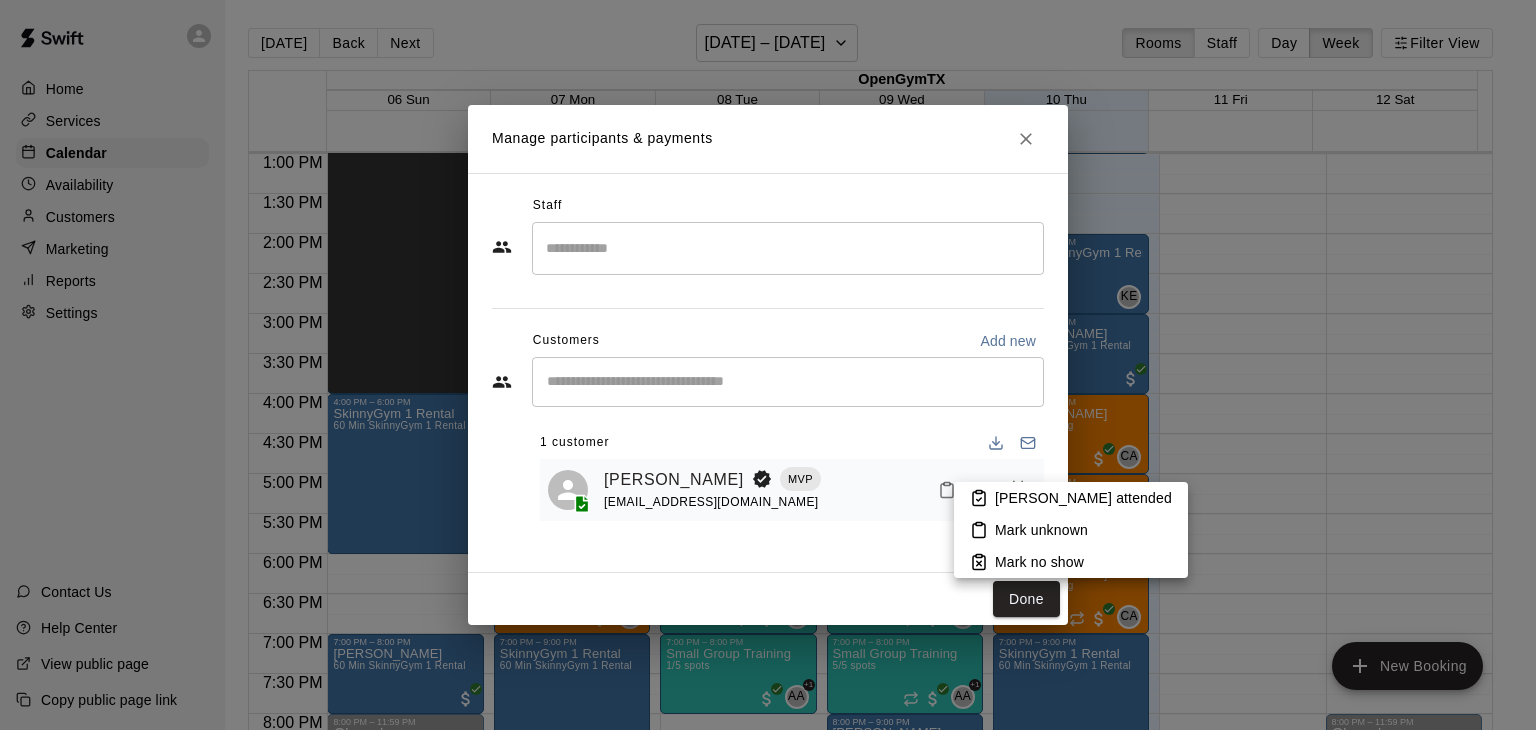 click on "[PERSON_NAME] attended" at bounding box center [1083, 498] 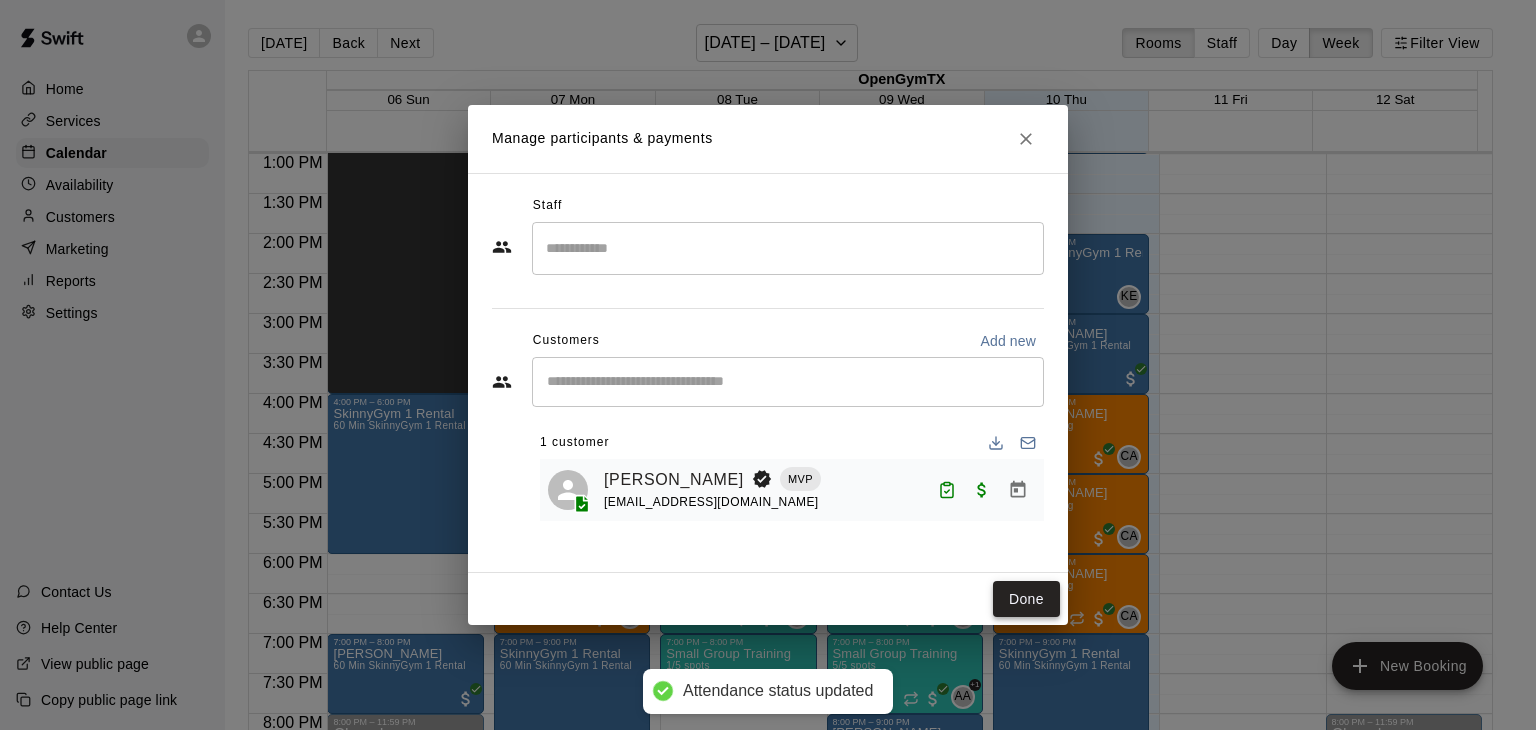 click on "Done" at bounding box center (1026, 599) 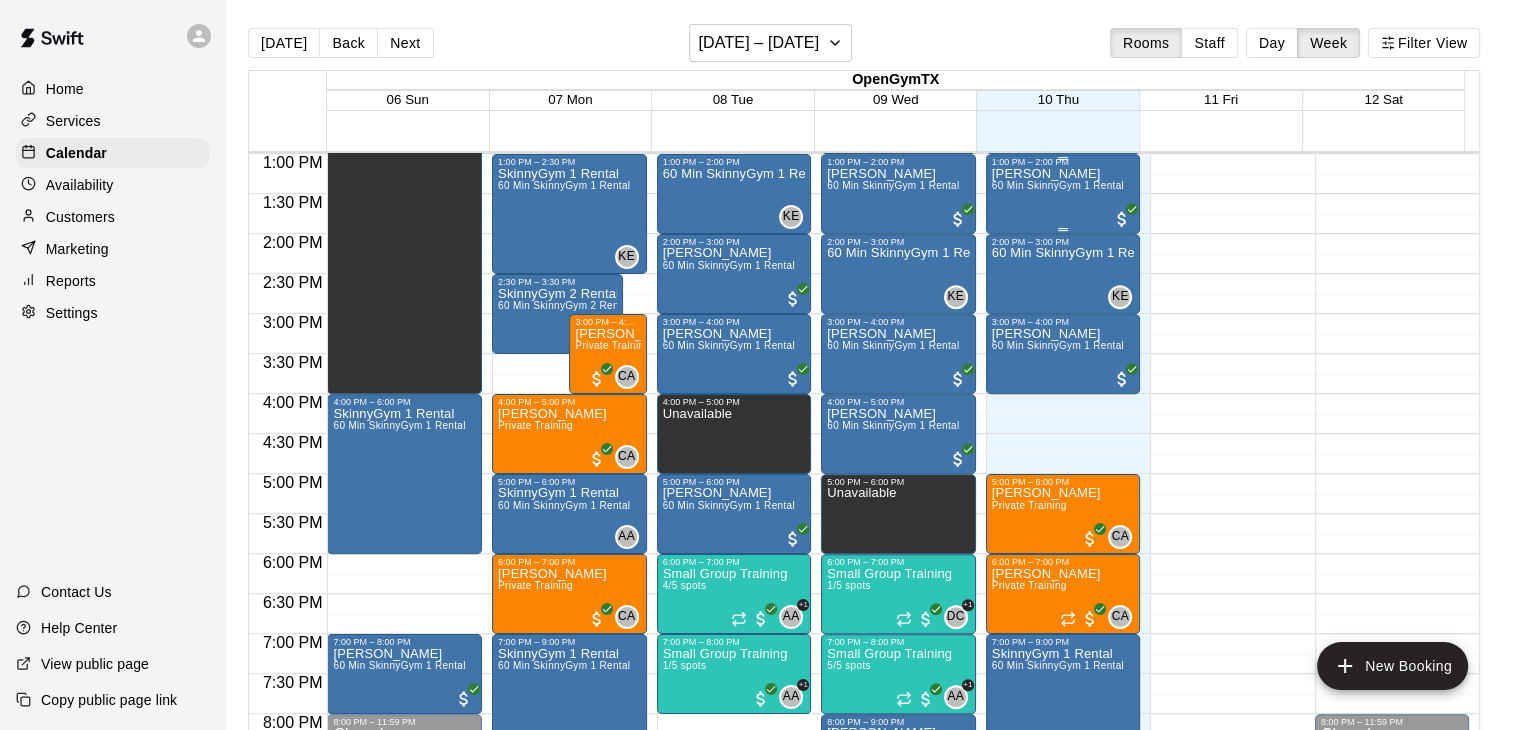 click on "[PERSON_NAME] 60 Min SkinnyGym 1 Rental" at bounding box center [1058, 532] 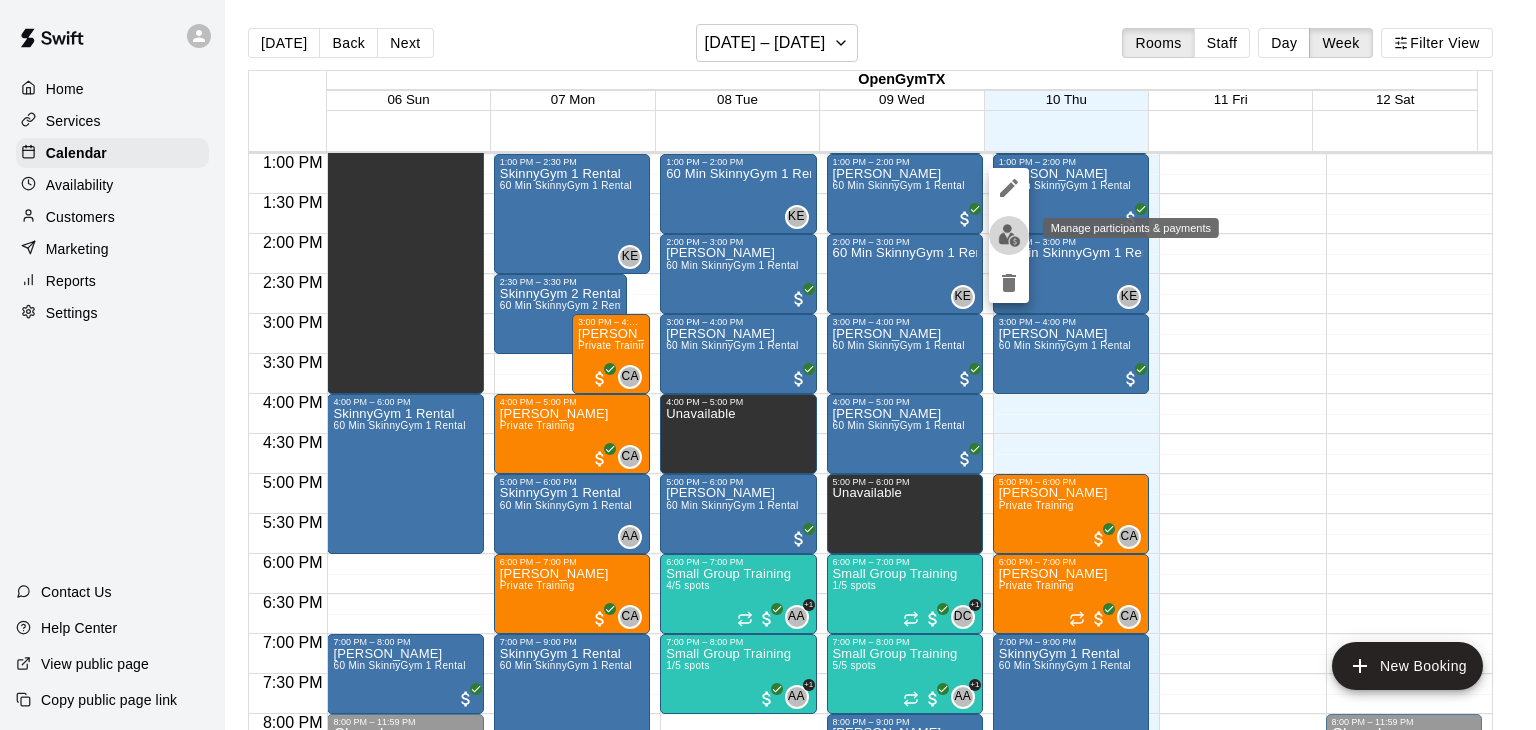 click at bounding box center [1009, 235] 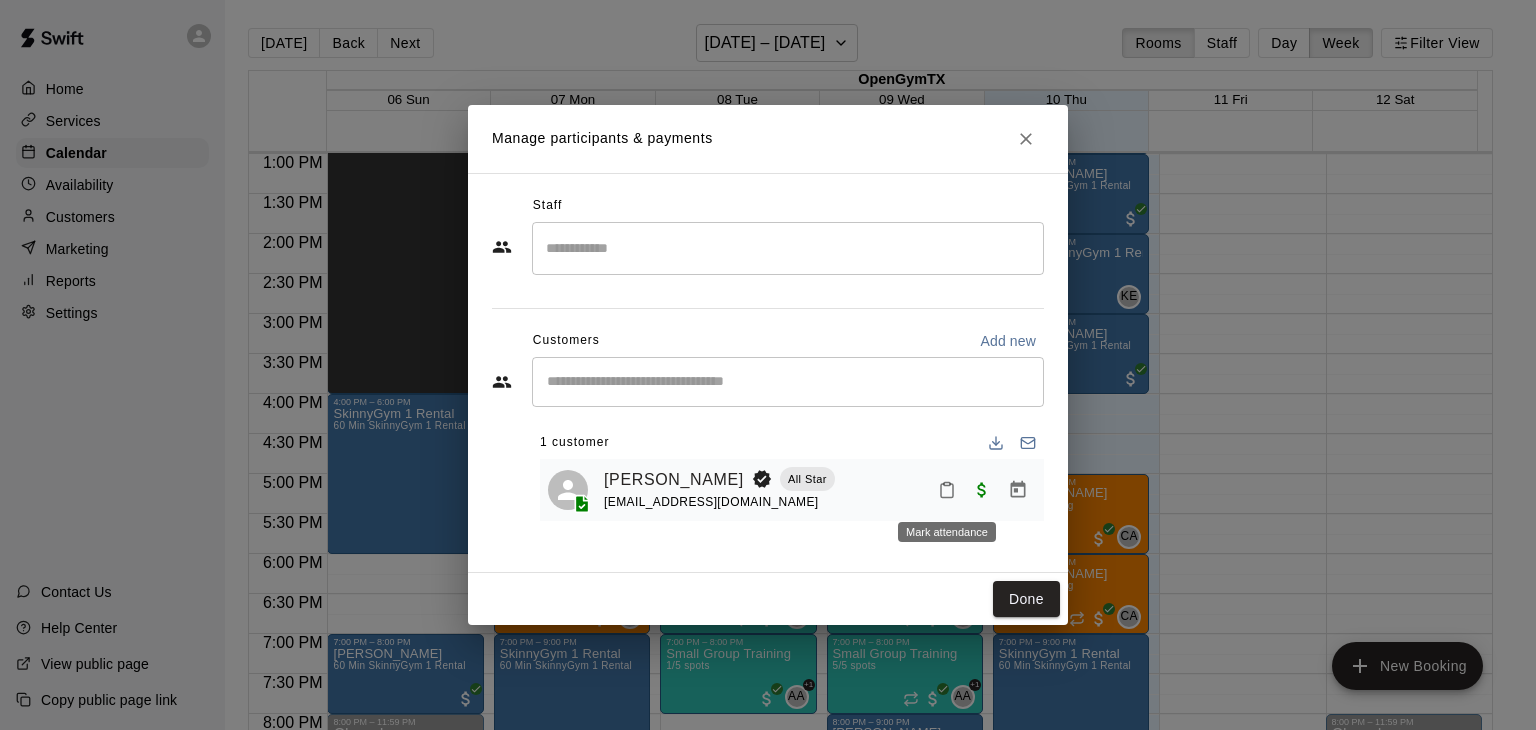click at bounding box center (947, 490) 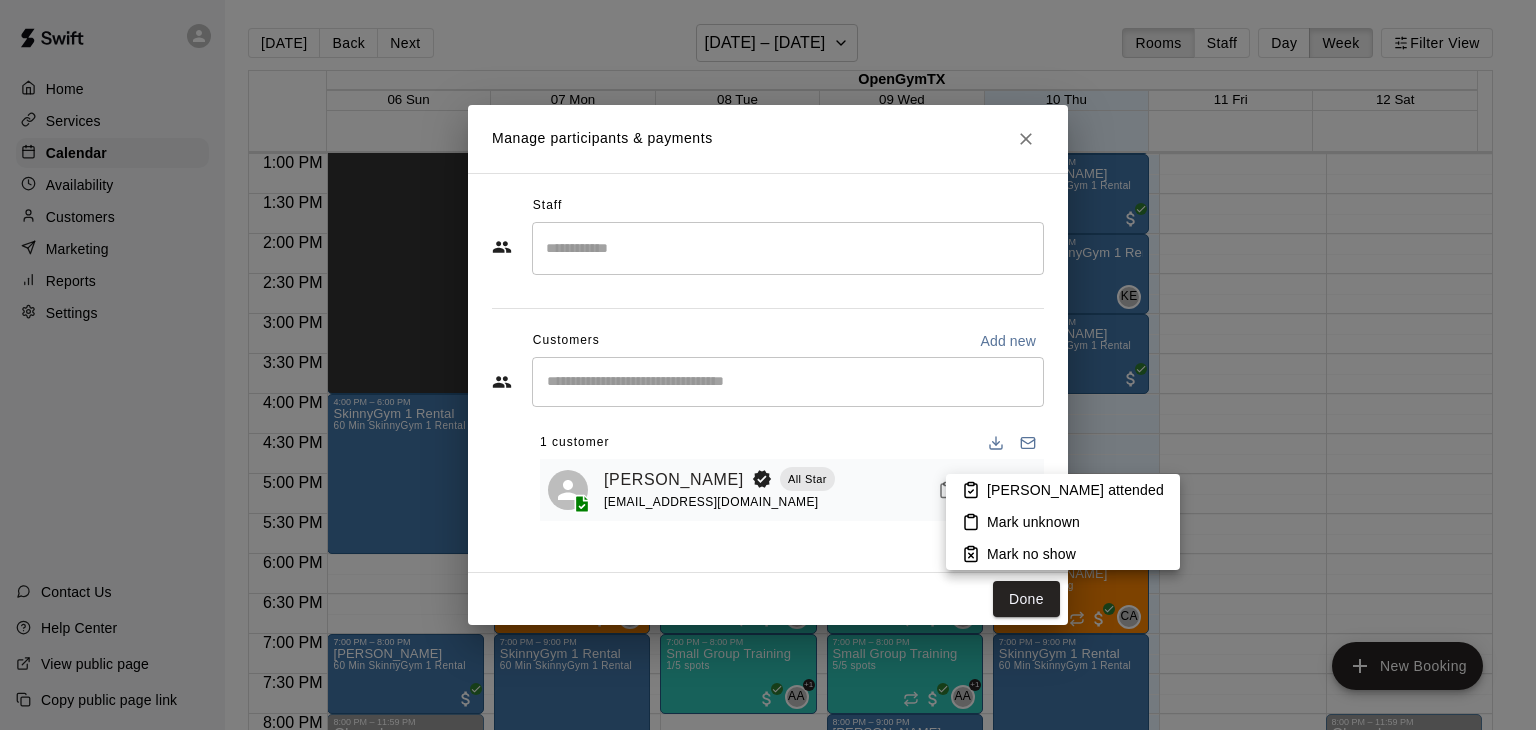 click on "[PERSON_NAME] attended" at bounding box center [1075, 490] 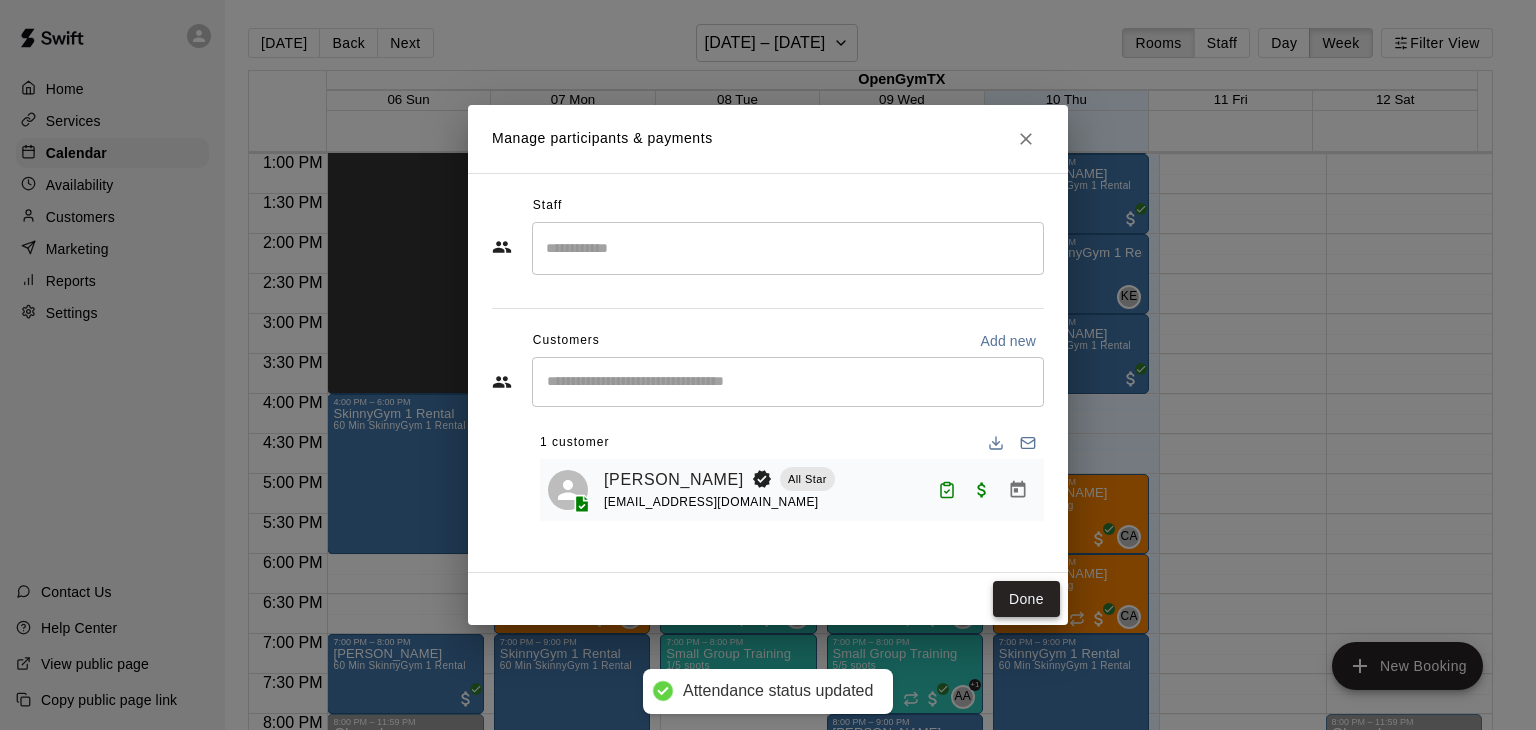 click on "Done" at bounding box center [1026, 599] 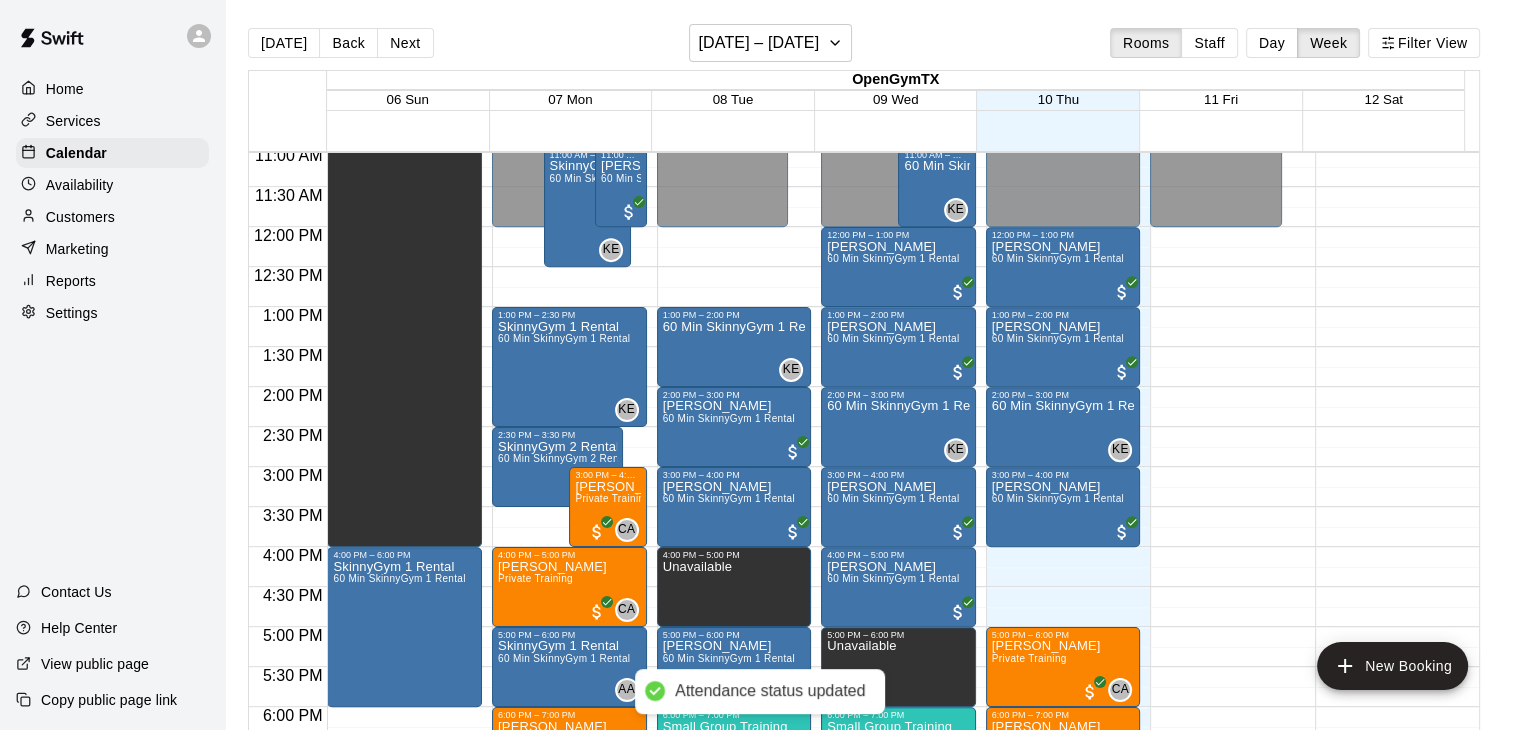 scroll, scrollTop: 839, scrollLeft: 0, axis: vertical 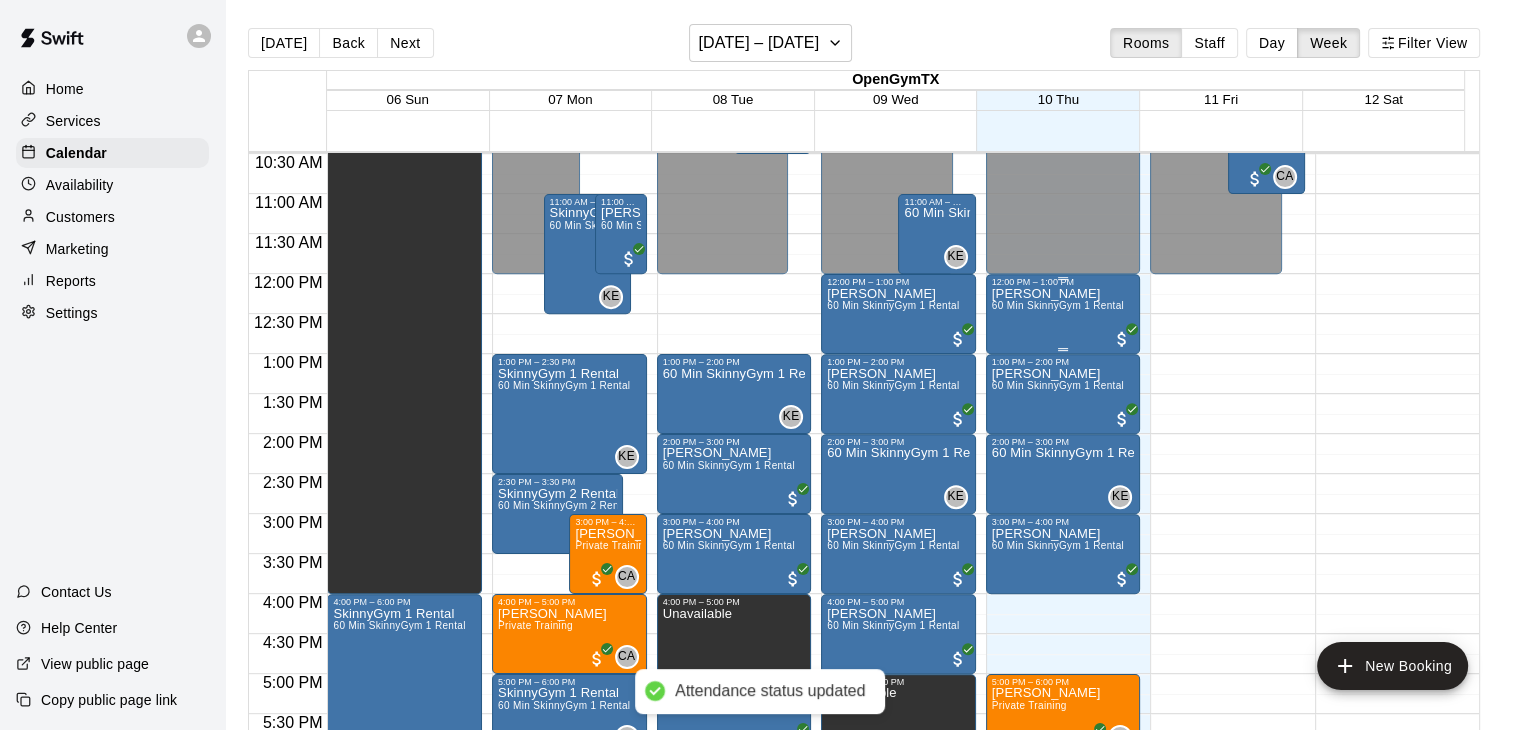 click on "[PERSON_NAME] 60 Min SkinnyGym 1 Rental" at bounding box center (1058, 652) 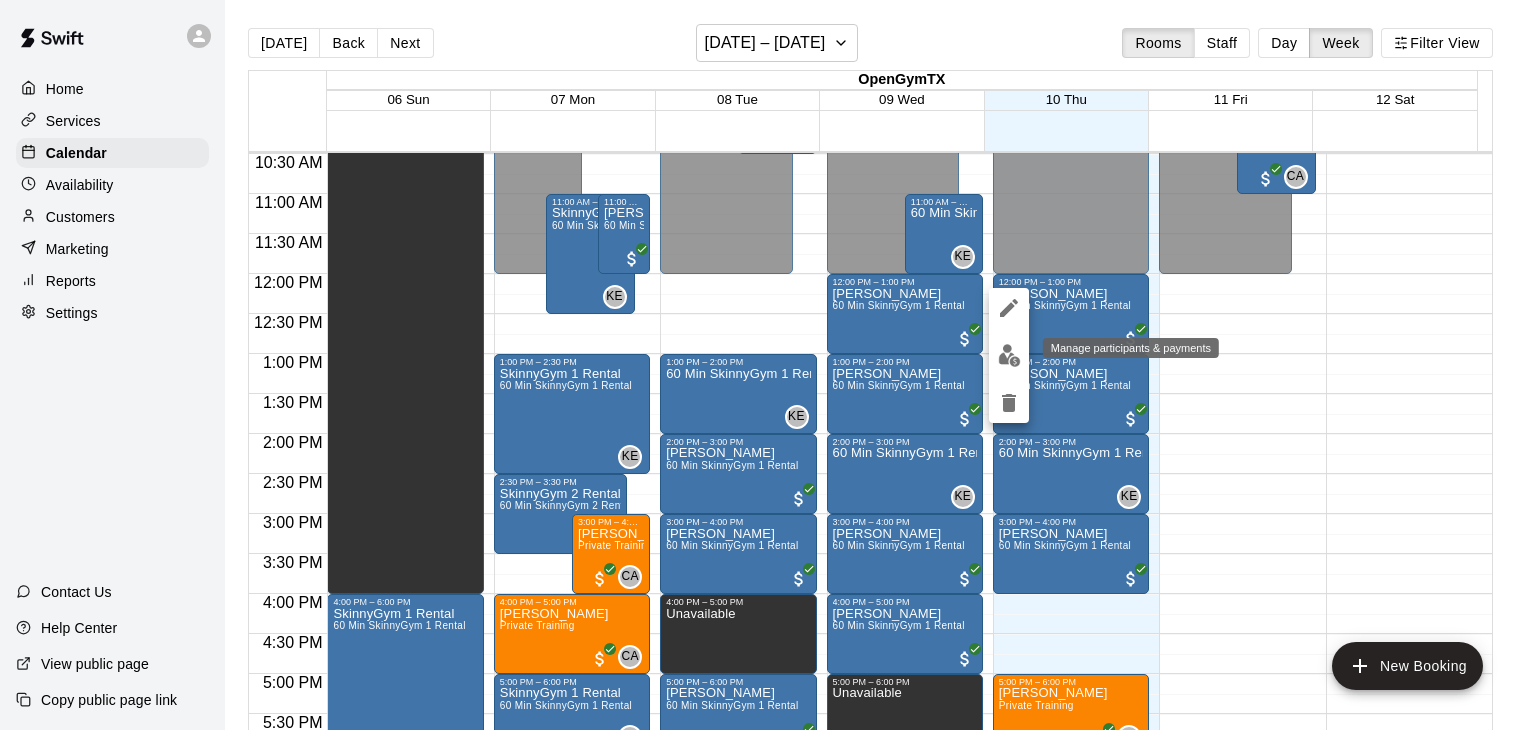 click at bounding box center (1009, 355) 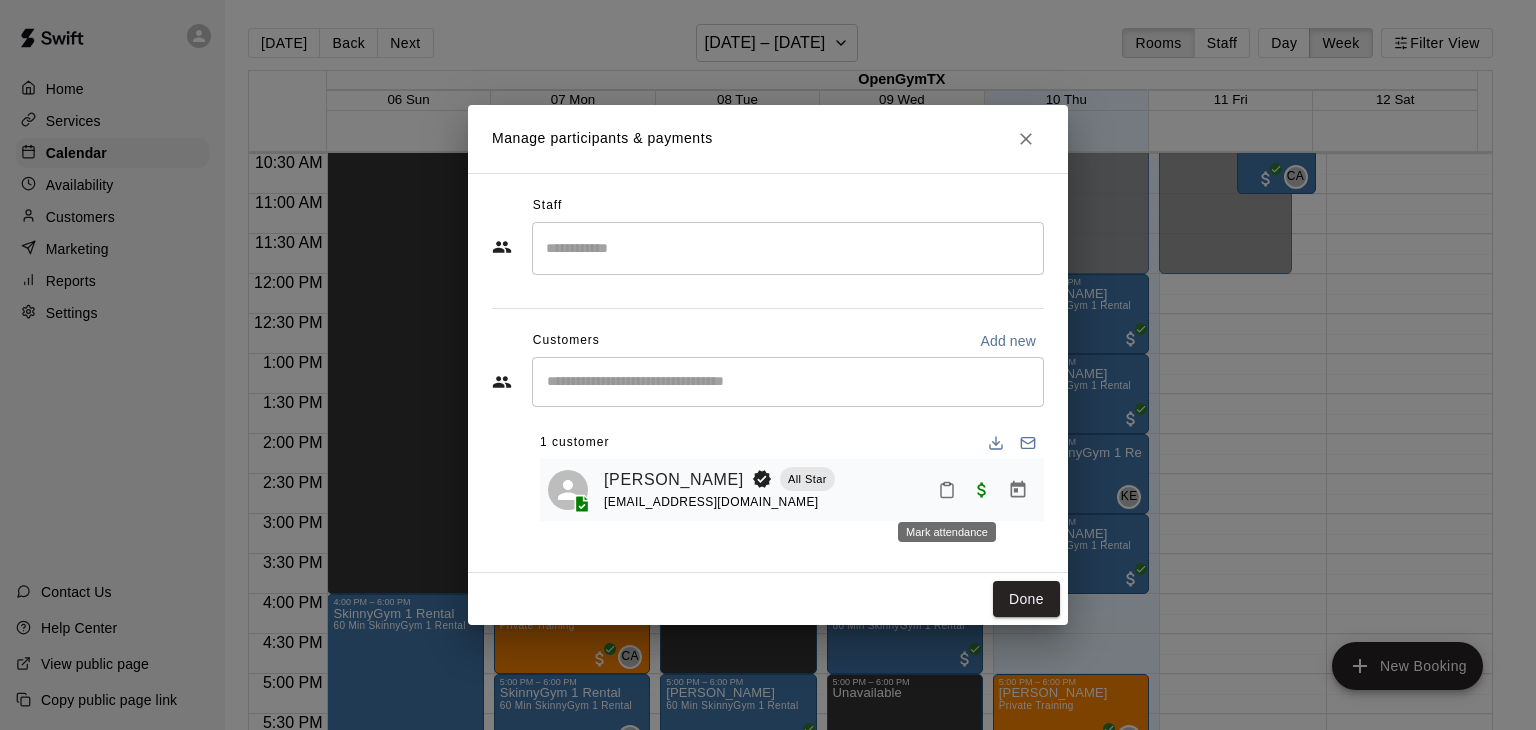 click 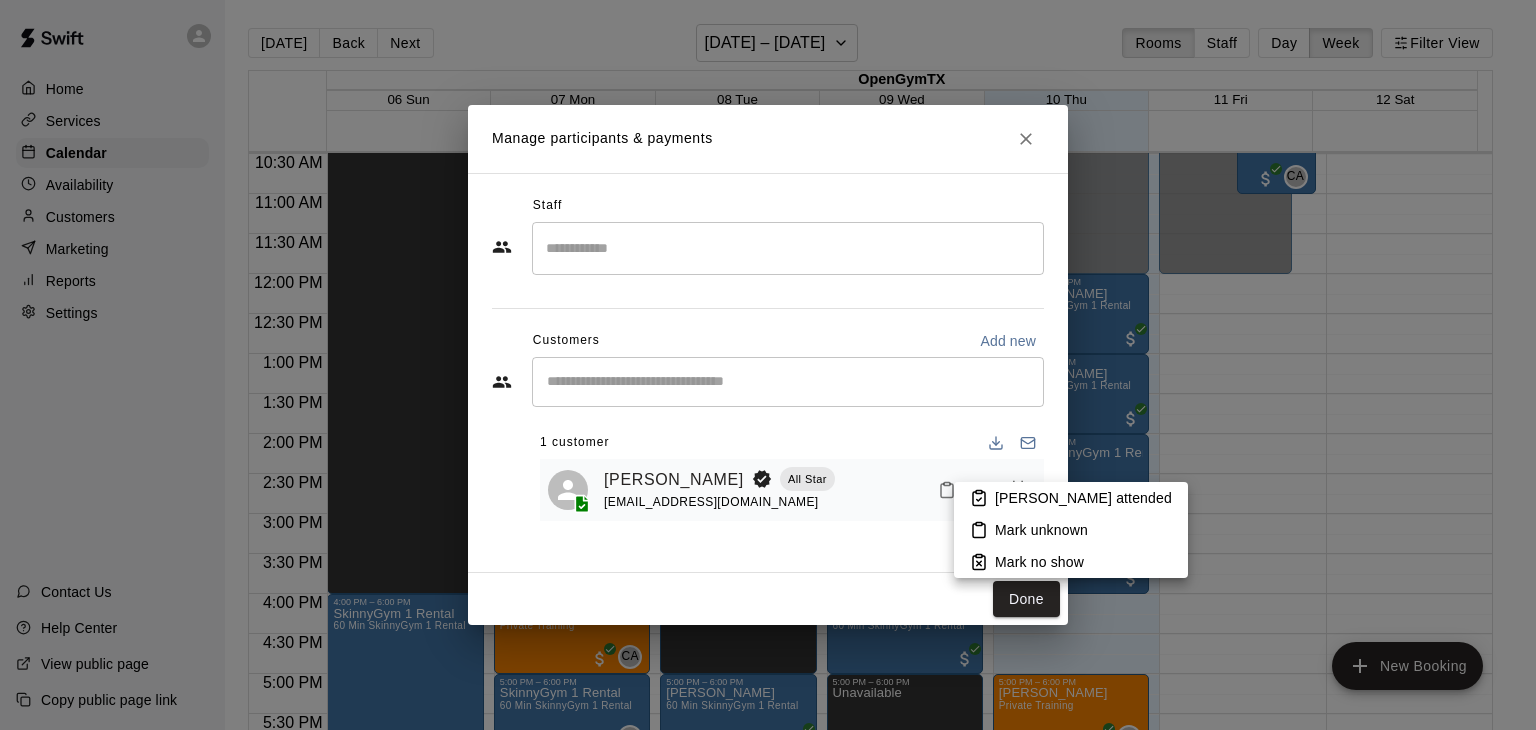 click on "[PERSON_NAME] attended" at bounding box center [1083, 498] 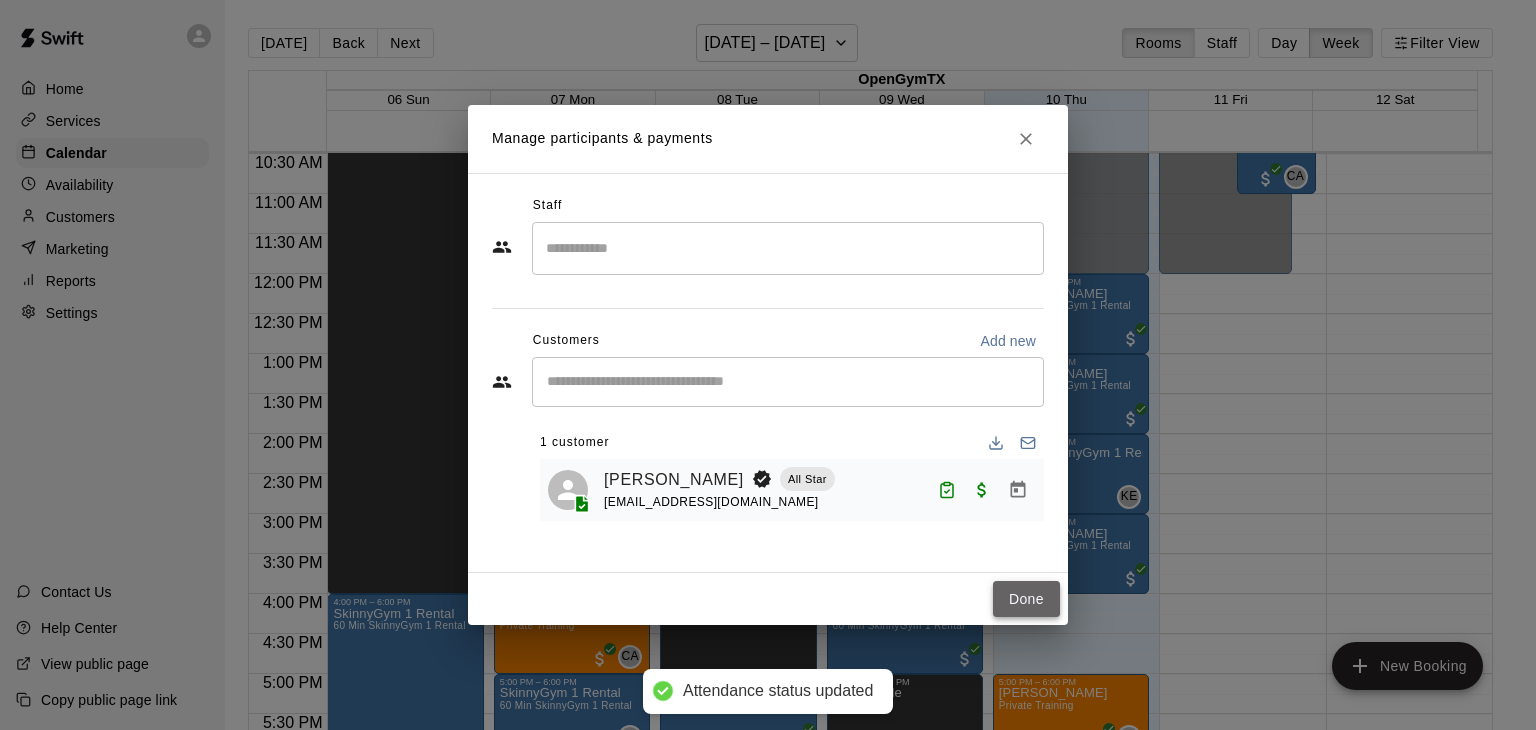 click on "Done" at bounding box center [1026, 599] 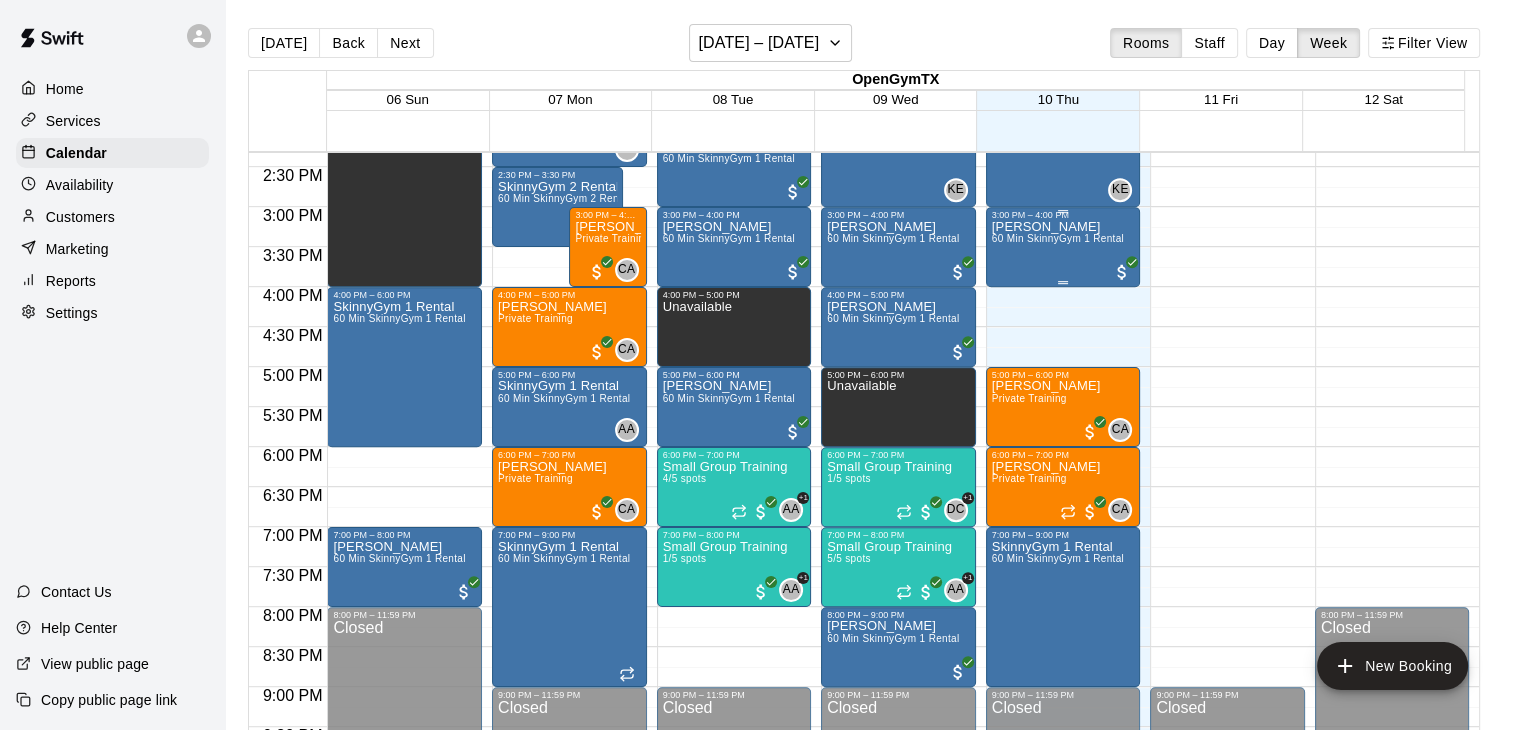 scroll, scrollTop: 1239, scrollLeft: 0, axis: vertical 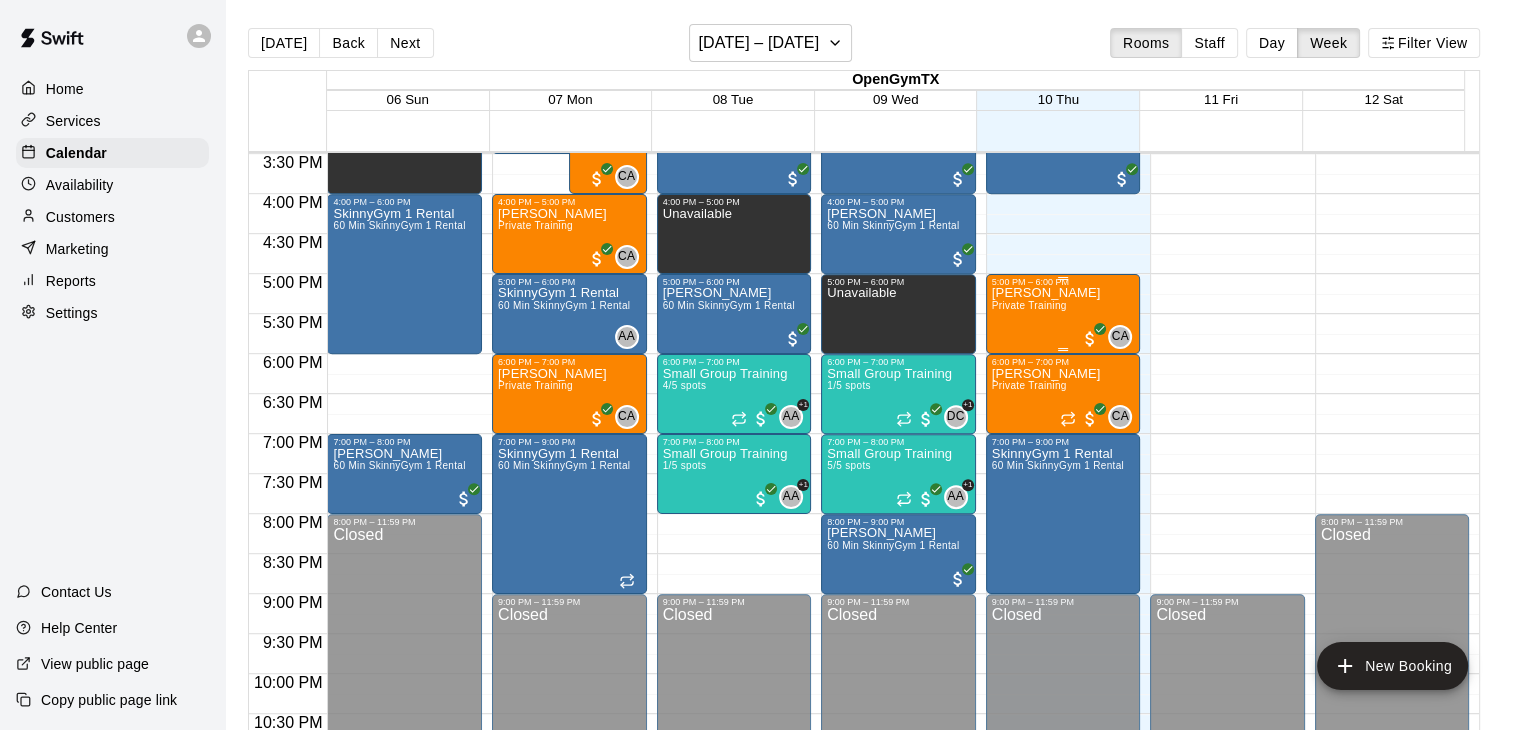 click on "Private Training" at bounding box center (1029, 305) 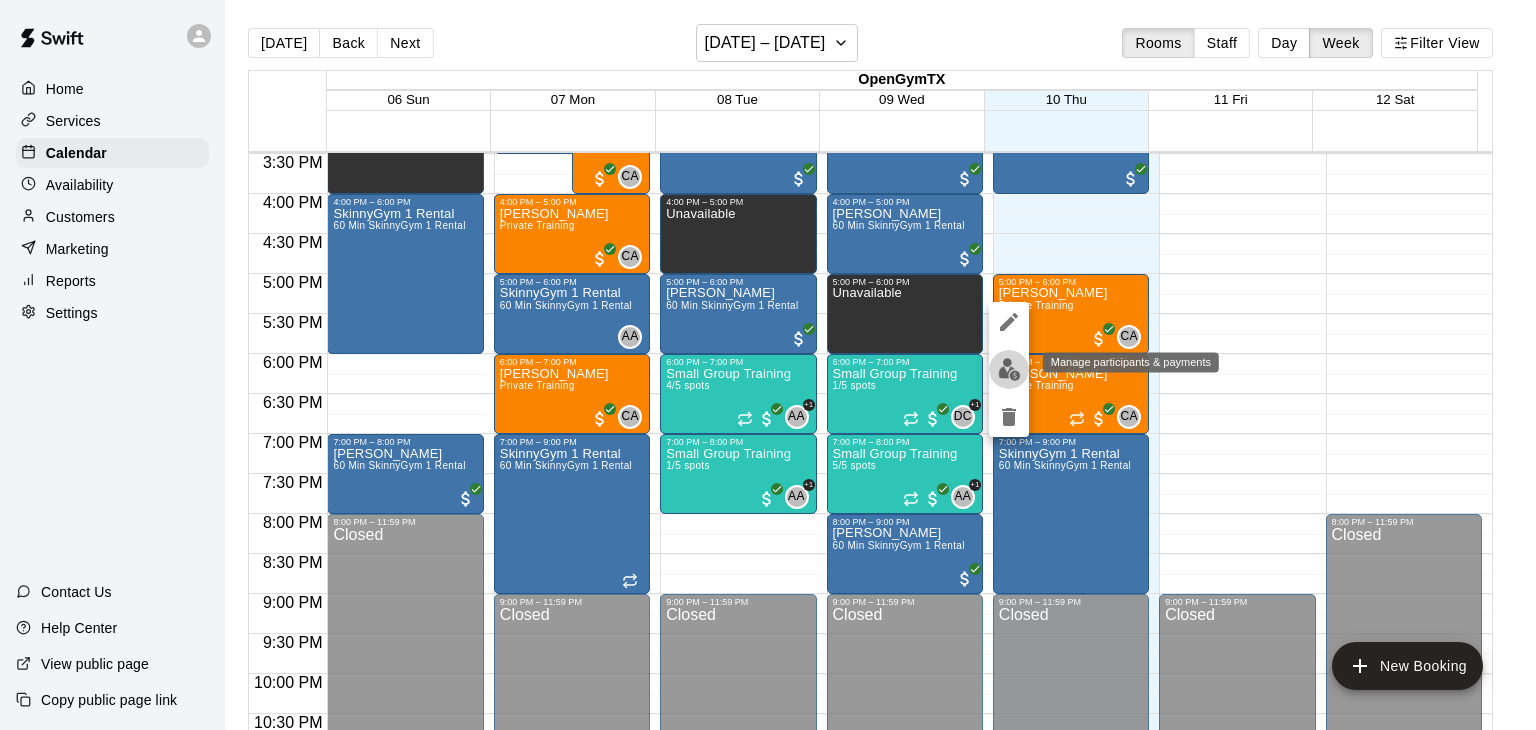 click at bounding box center (1009, 369) 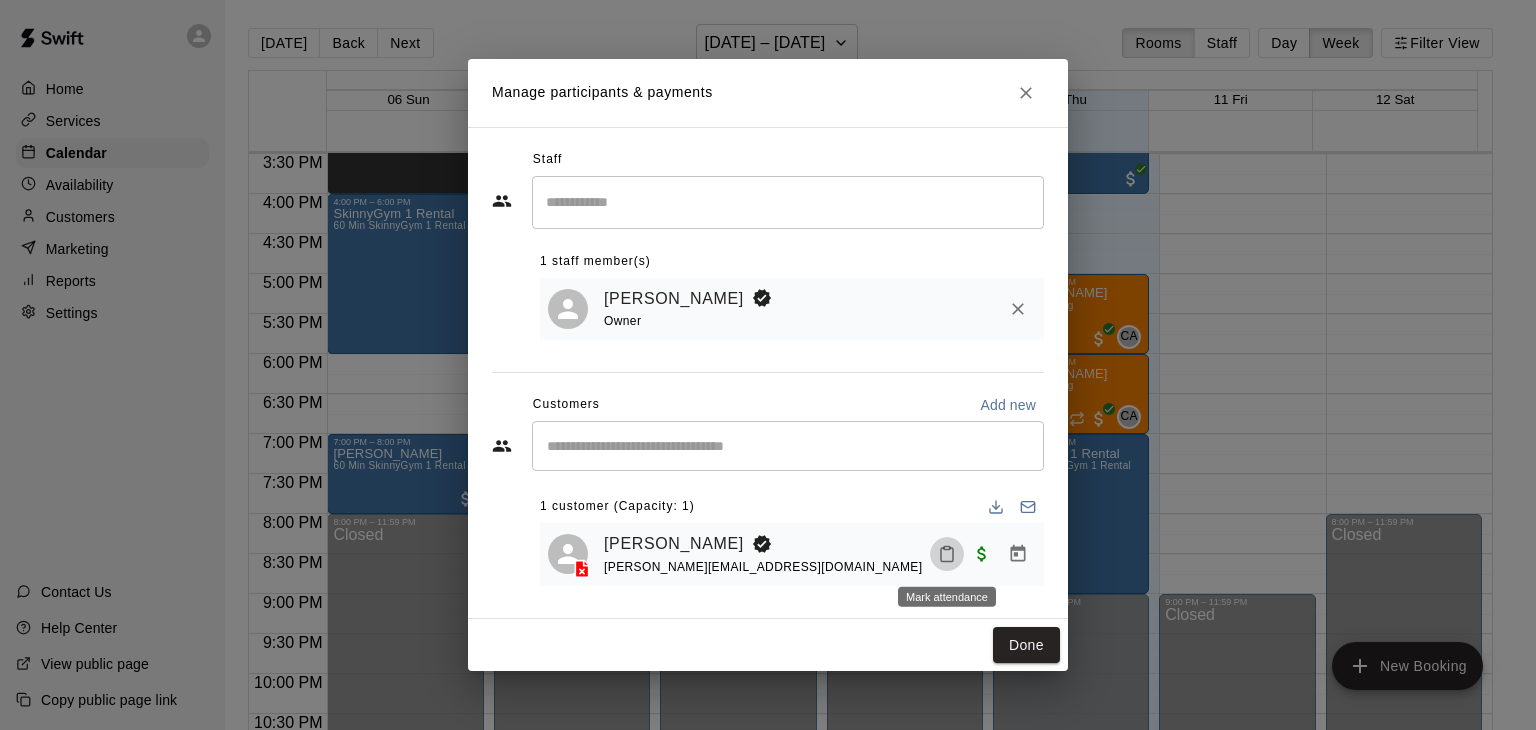click 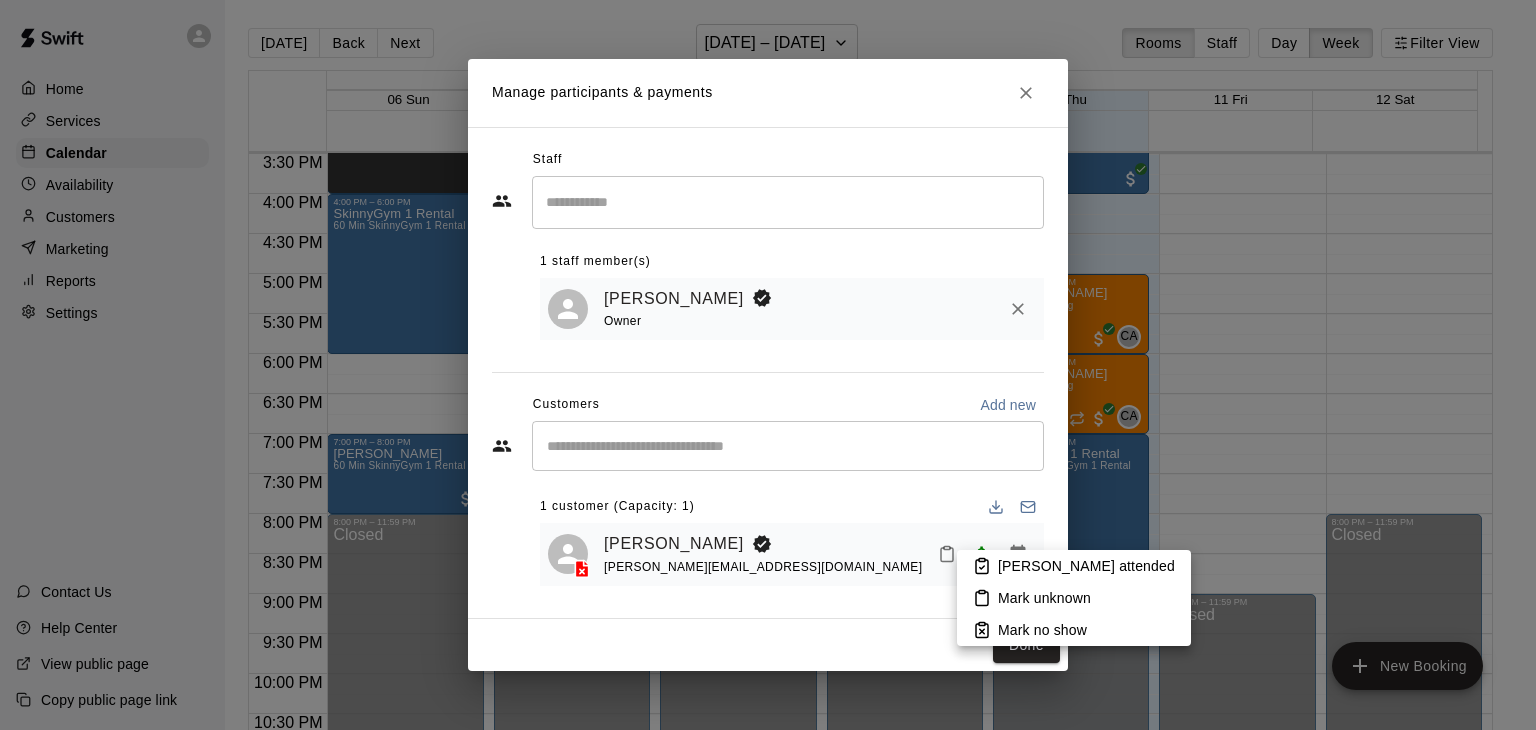 click on "[PERSON_NAME] attended" at bounding box center [1086, 566] 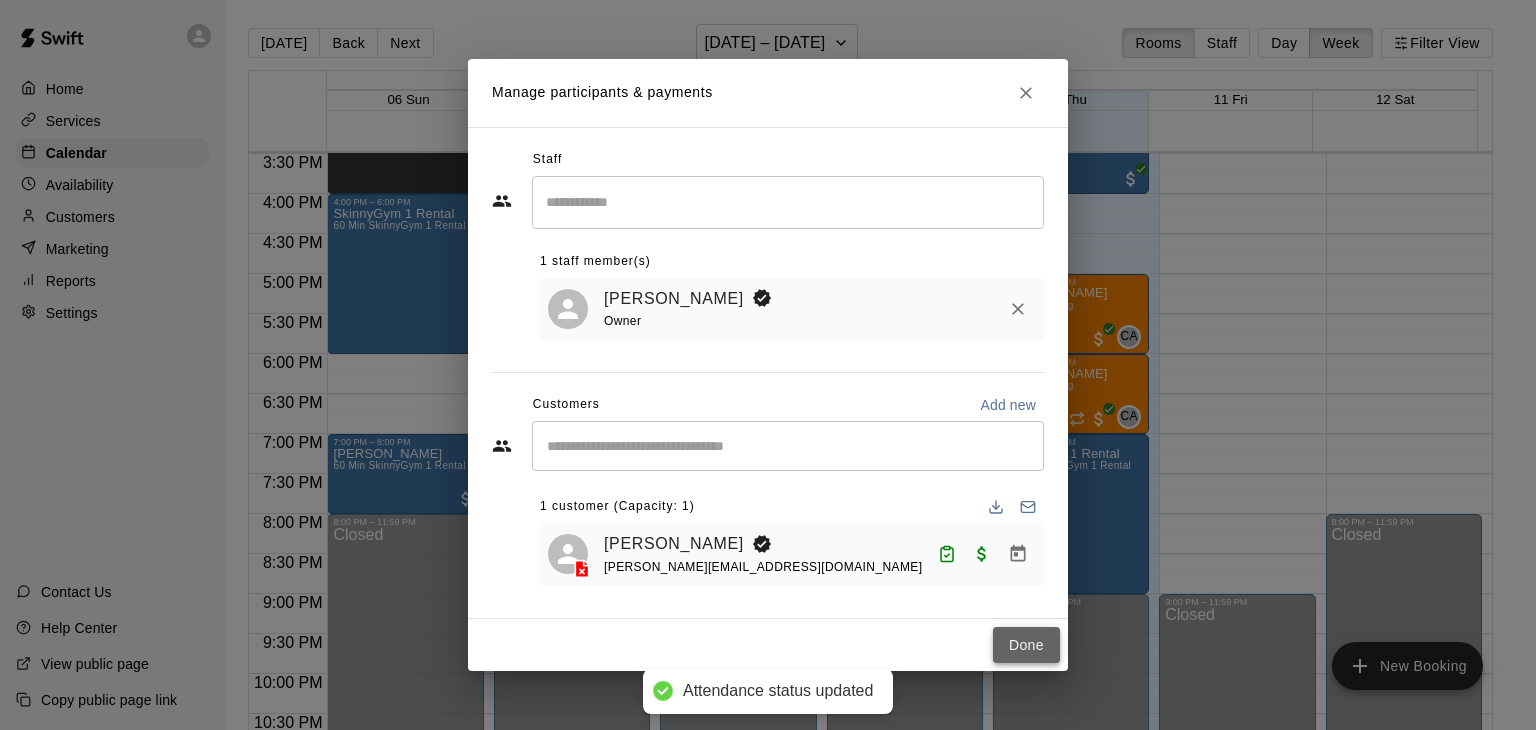 click on "Done" at bounding box center (1026, 645) 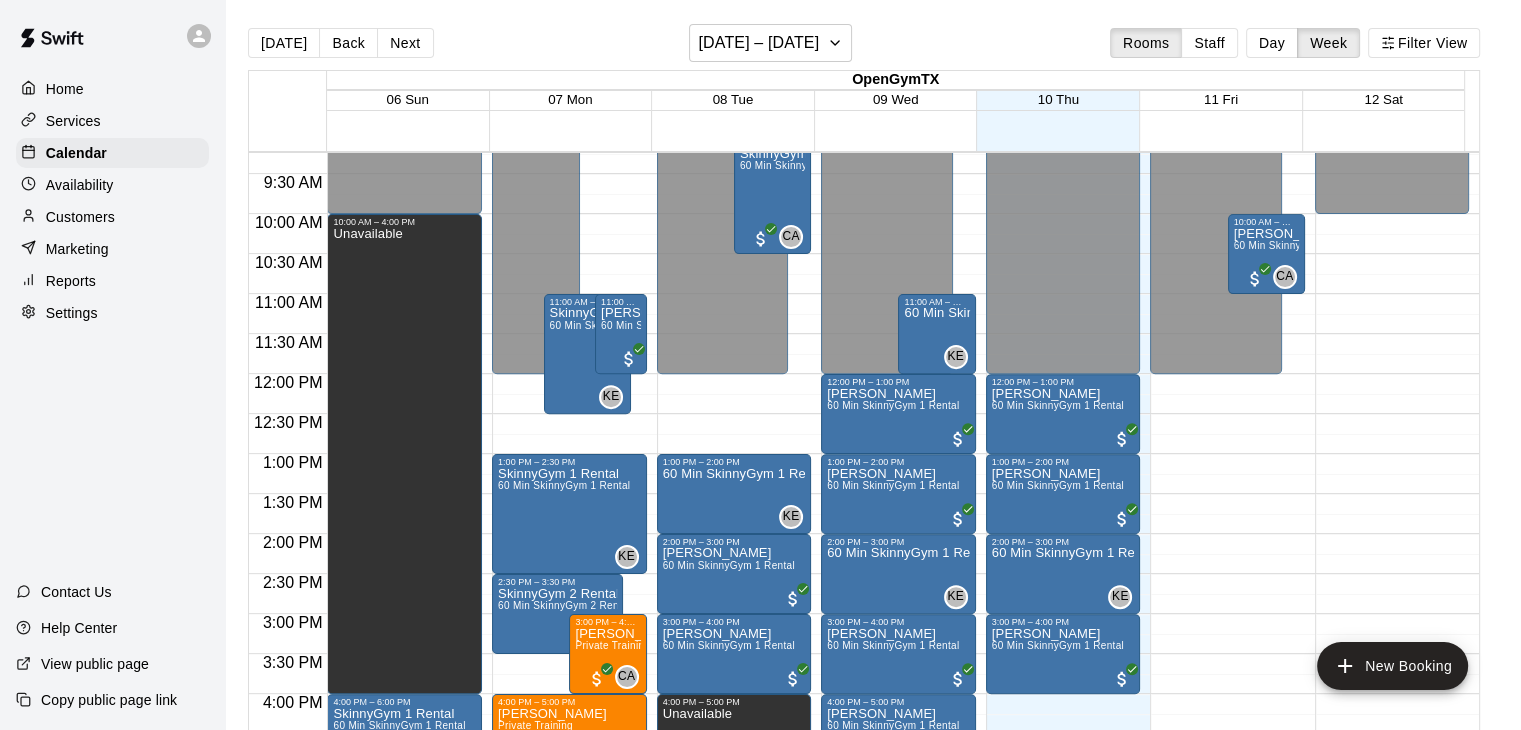 scroll, scrollTop: 639, scrollLeft: 0, axis: vertical 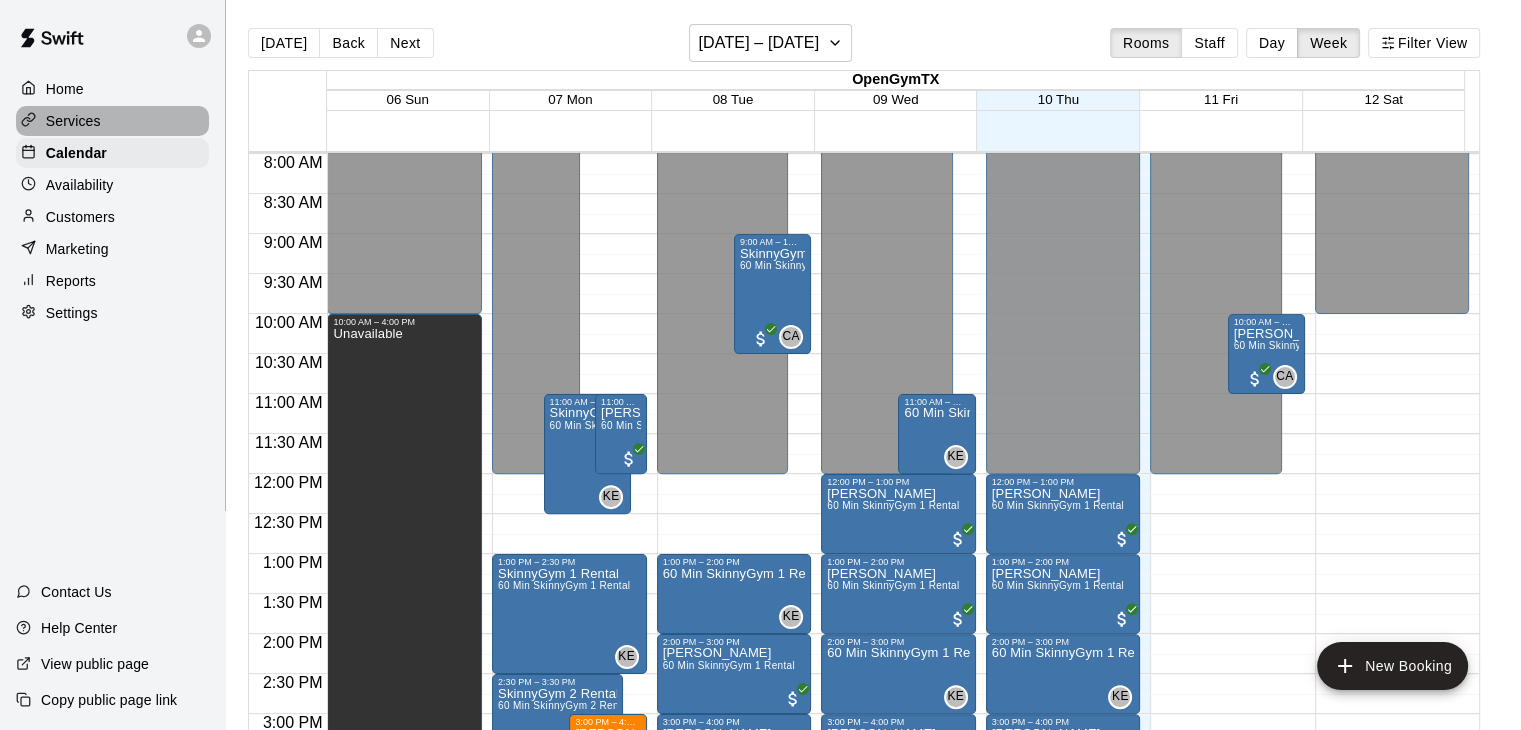 click on "Services" at bounding box center [73, 121] 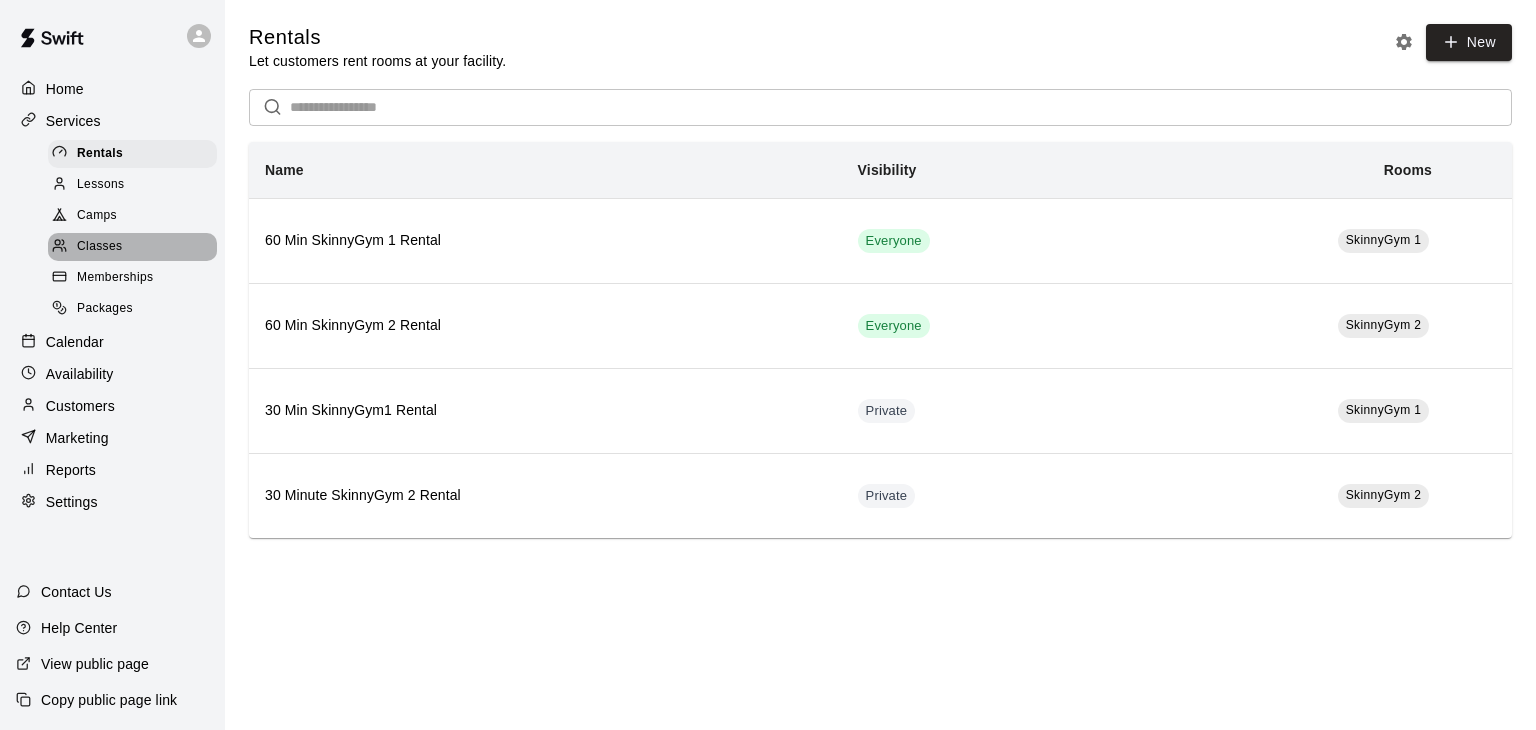 click on "Classes" at bounding box center [99, 247] 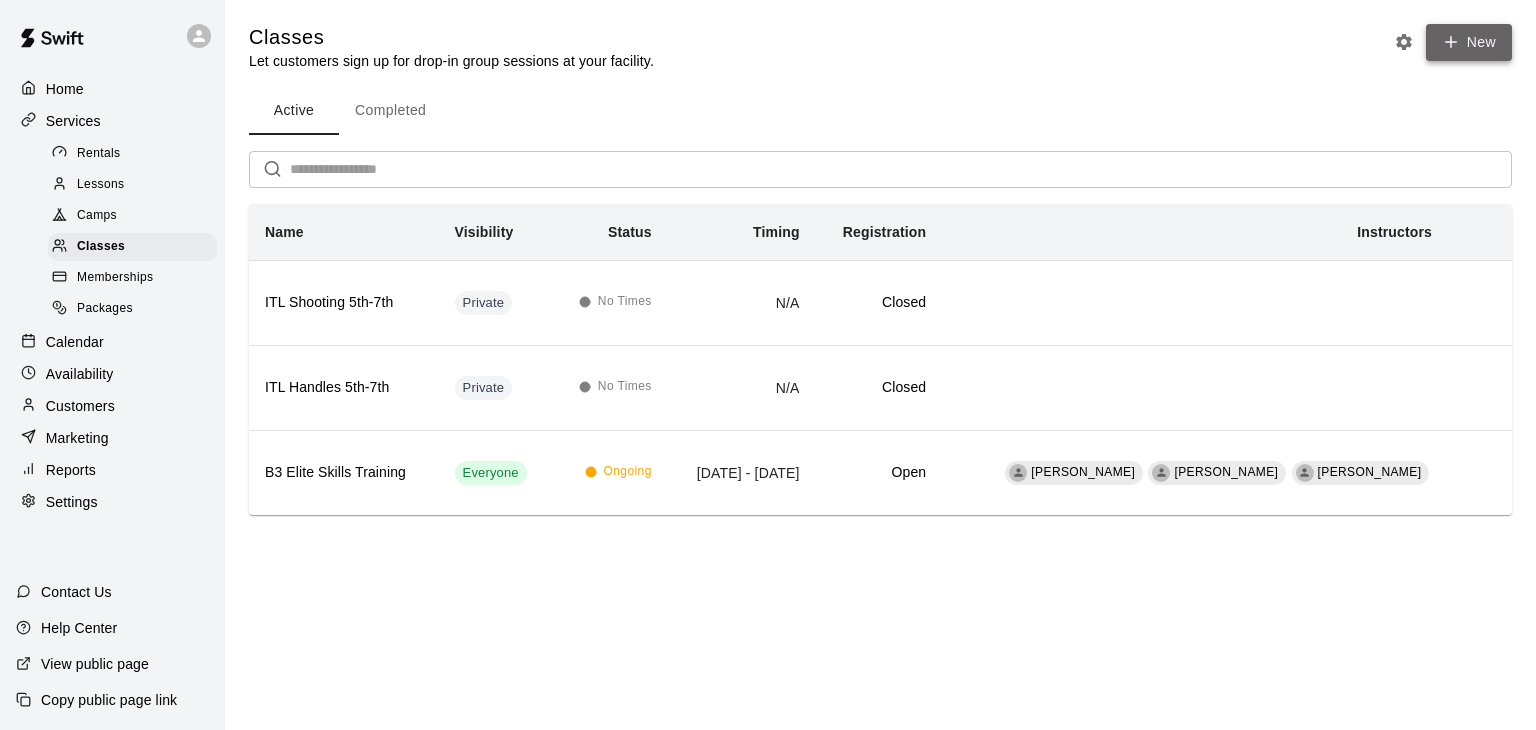 click on "New" at bounding box center [1469, 42] 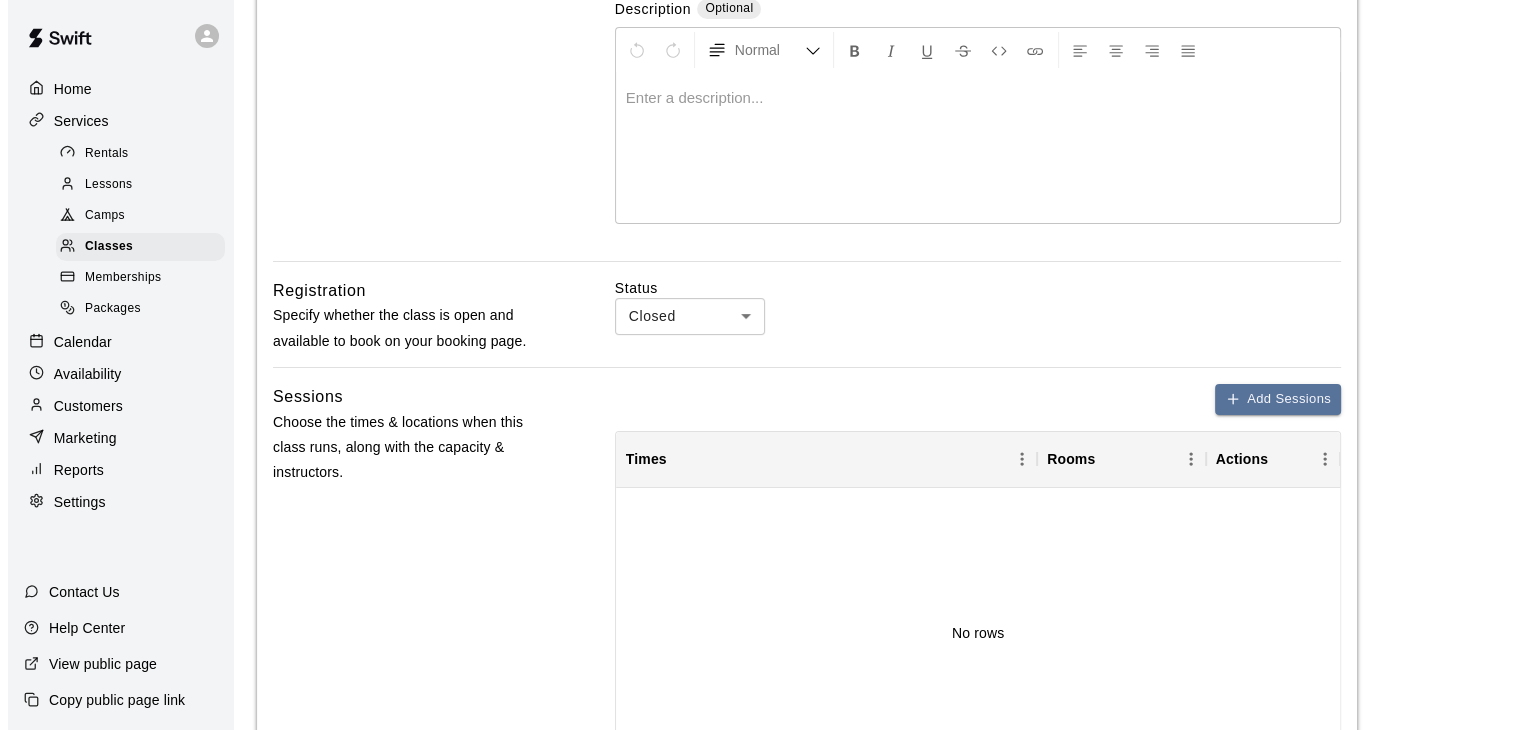 scroll, scrollTop: 300, scrollLeft: 0, axis: vertical 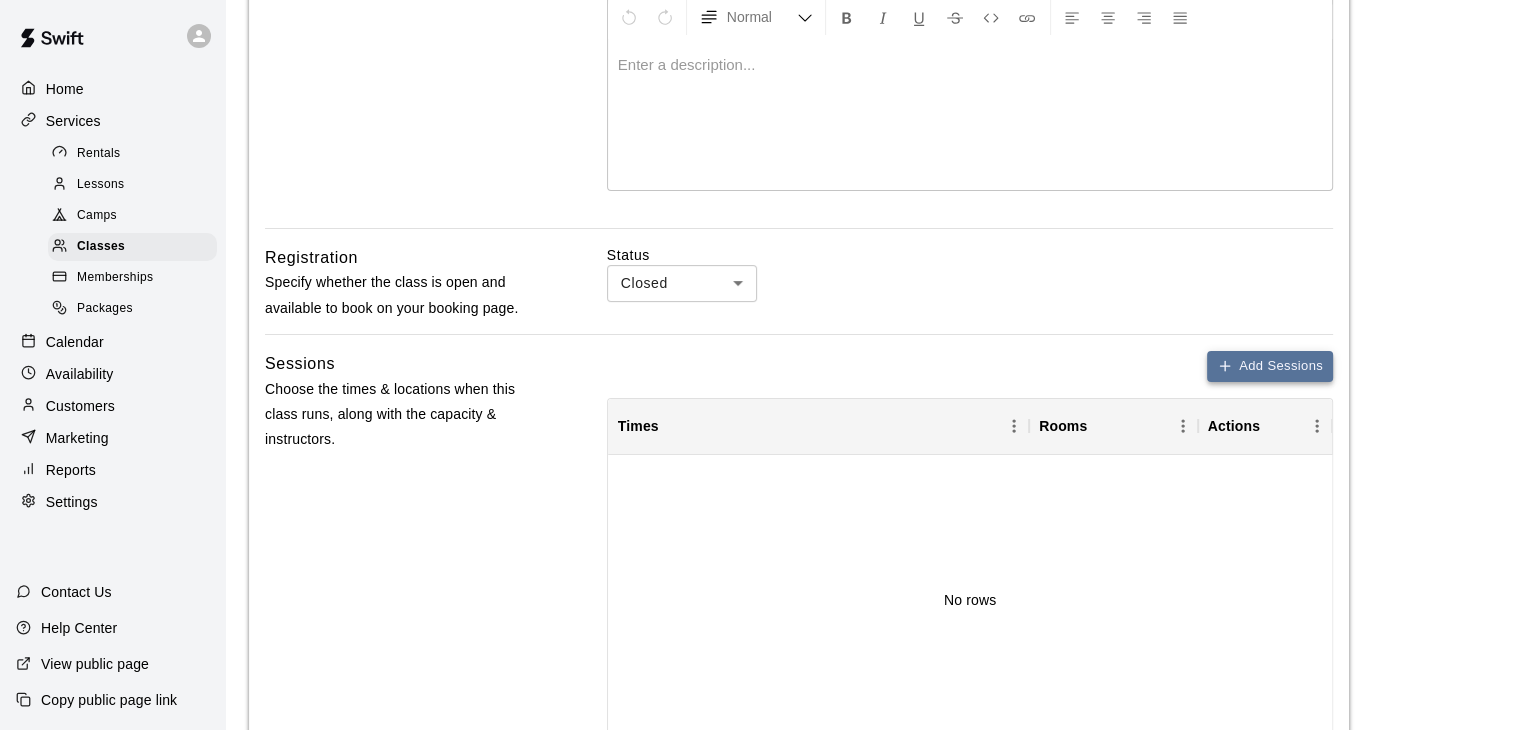 type on "**********" 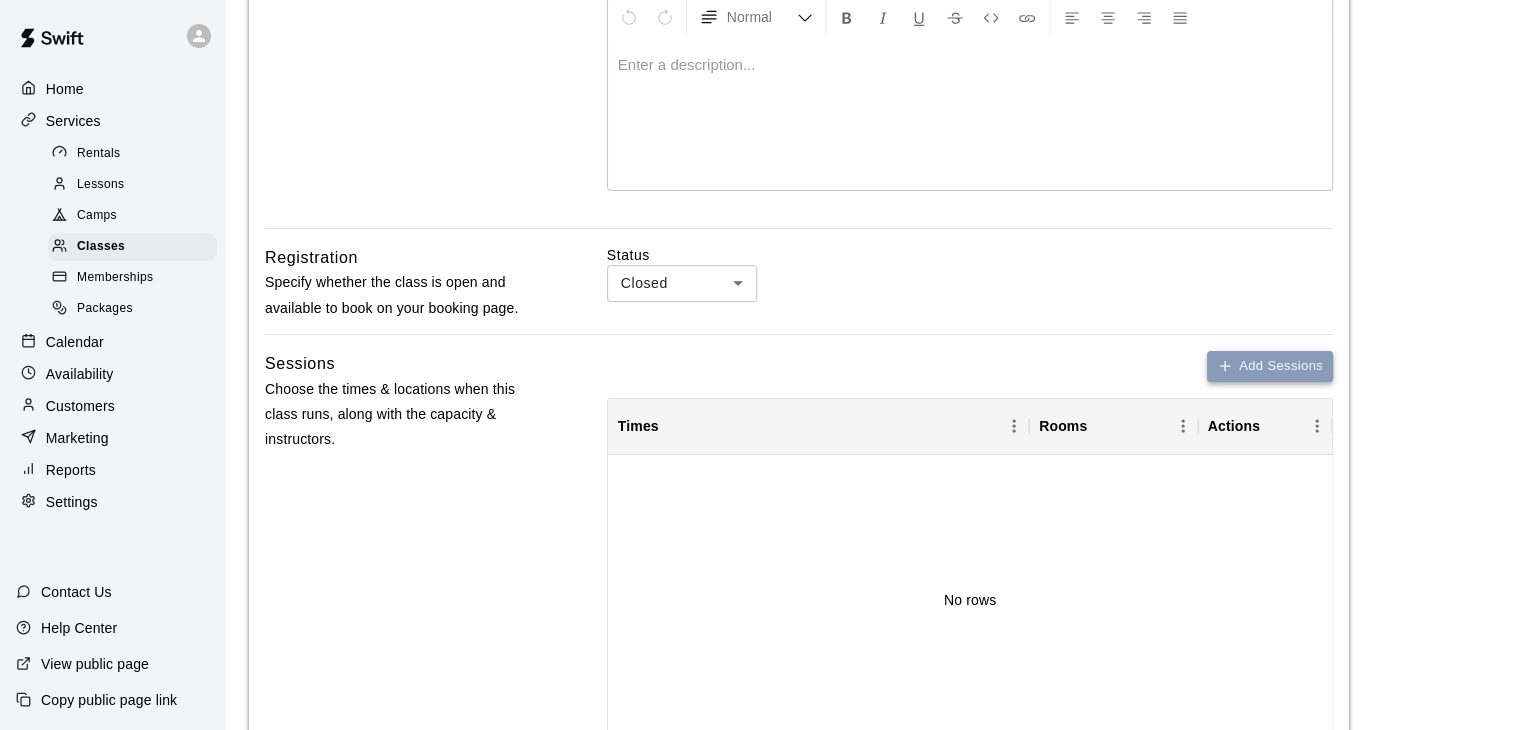 click on "Add Sessions" at bounding box center (1270, 366) 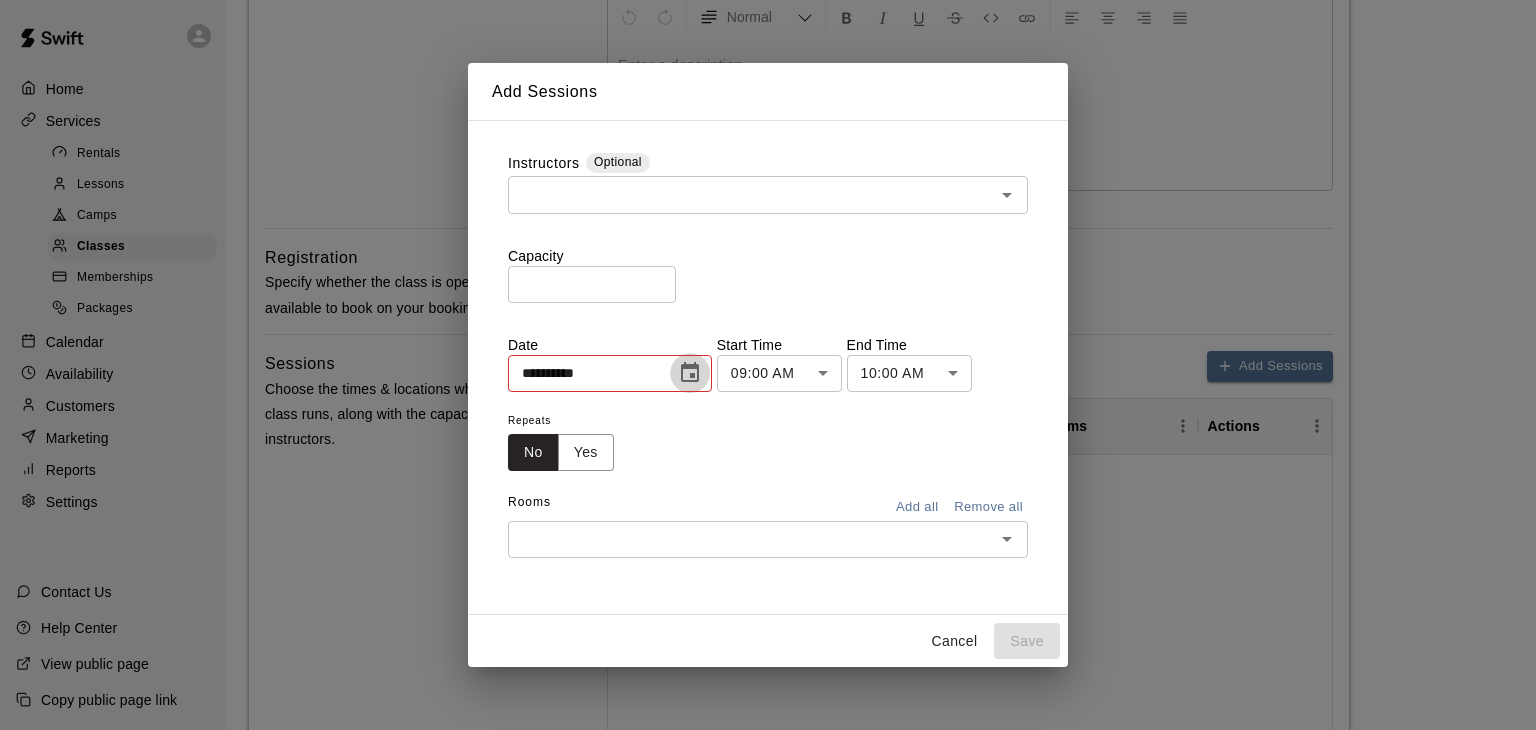 click 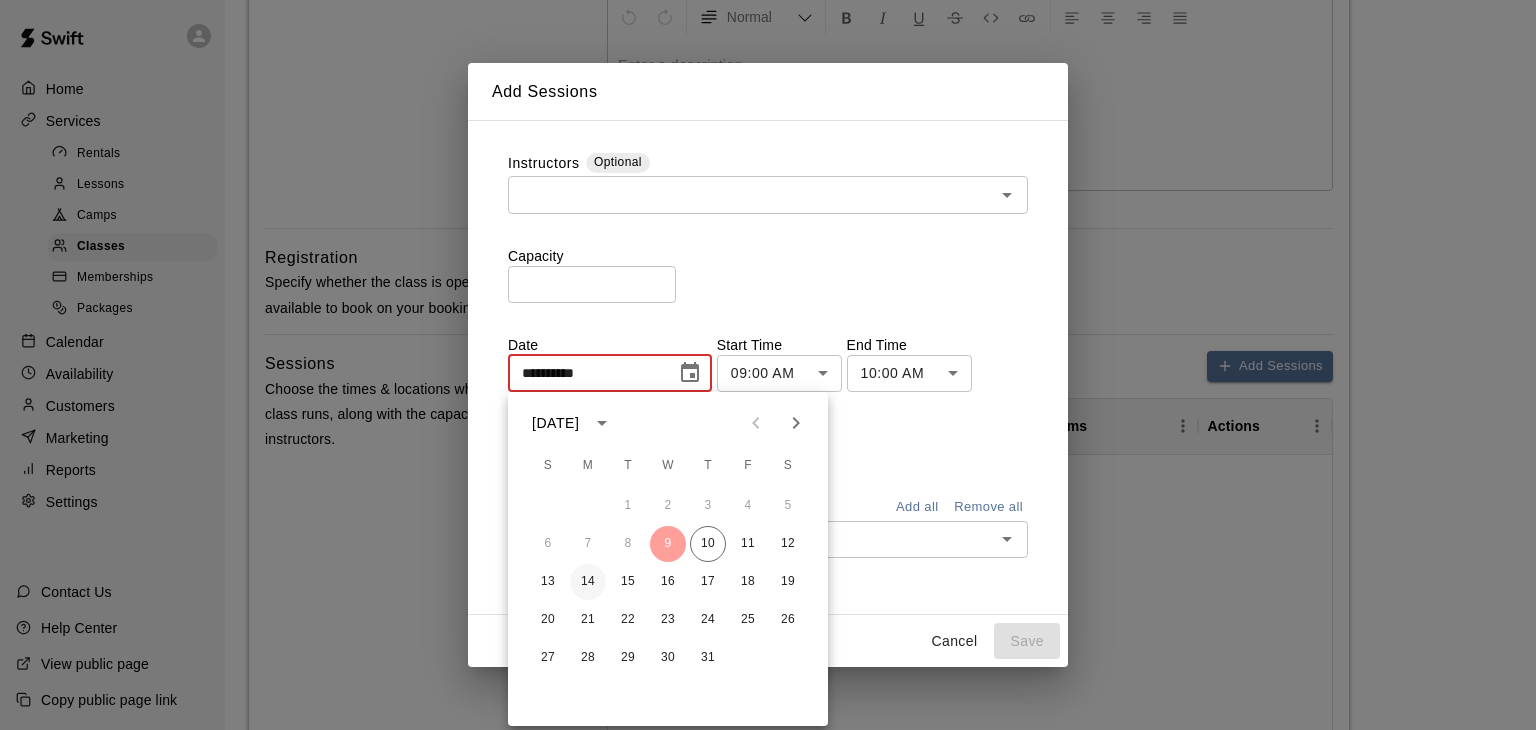 click on "14" at bounding box center (588, 582) 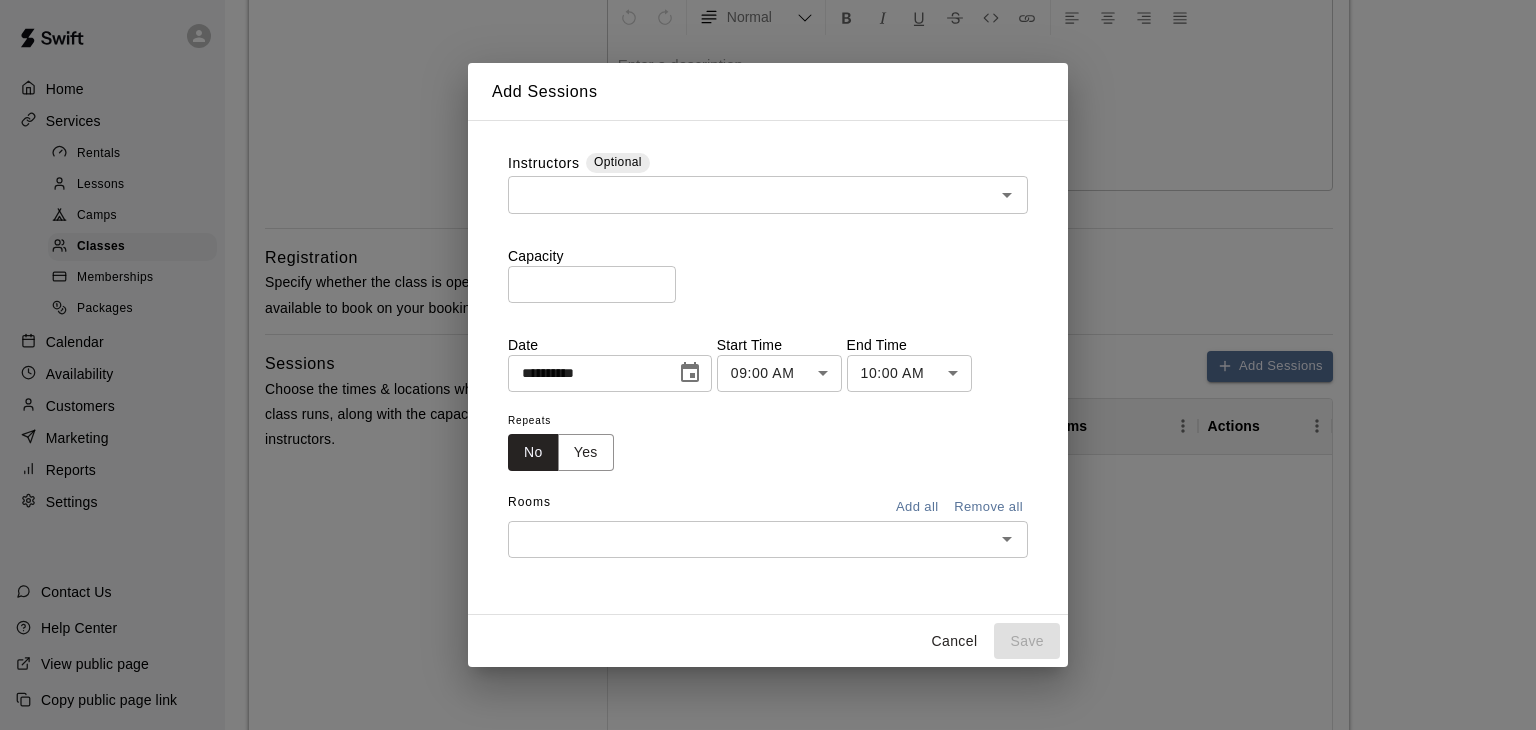click on "**********" at bounding box center (768, 458) 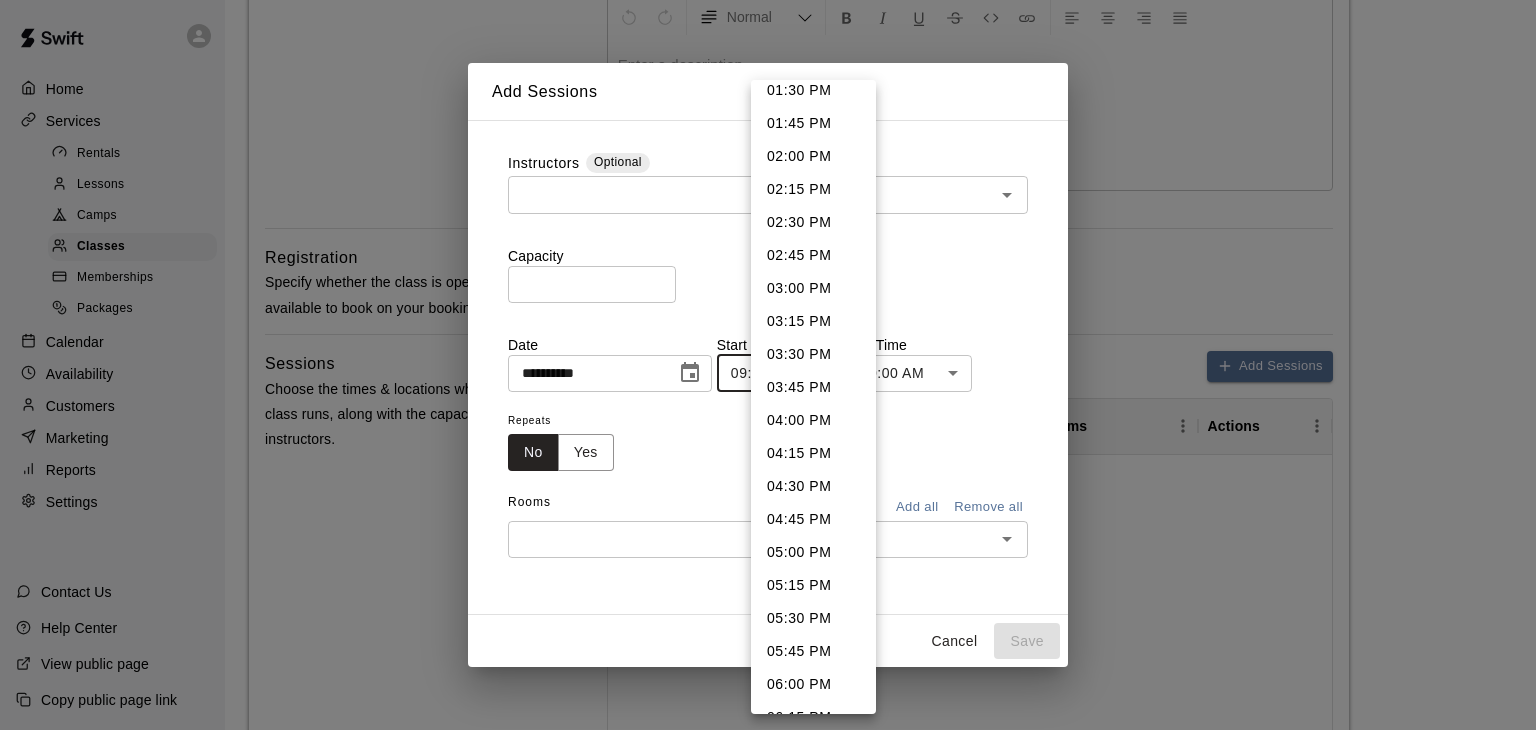 scroll, scrollTop: 2196, scrollLeft: 0, axis: vertical 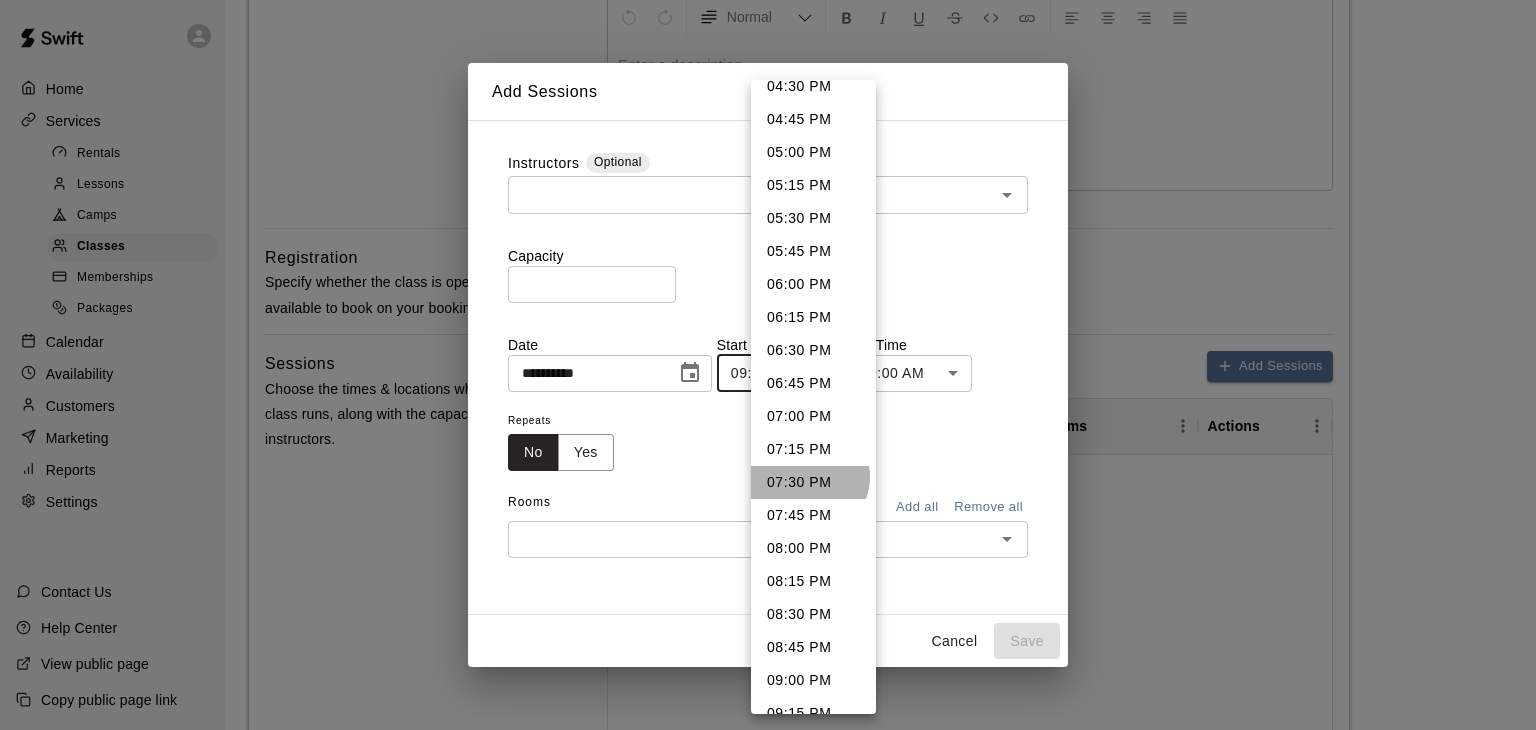 click on "07:30 PM" at bounding box center [813, 482] 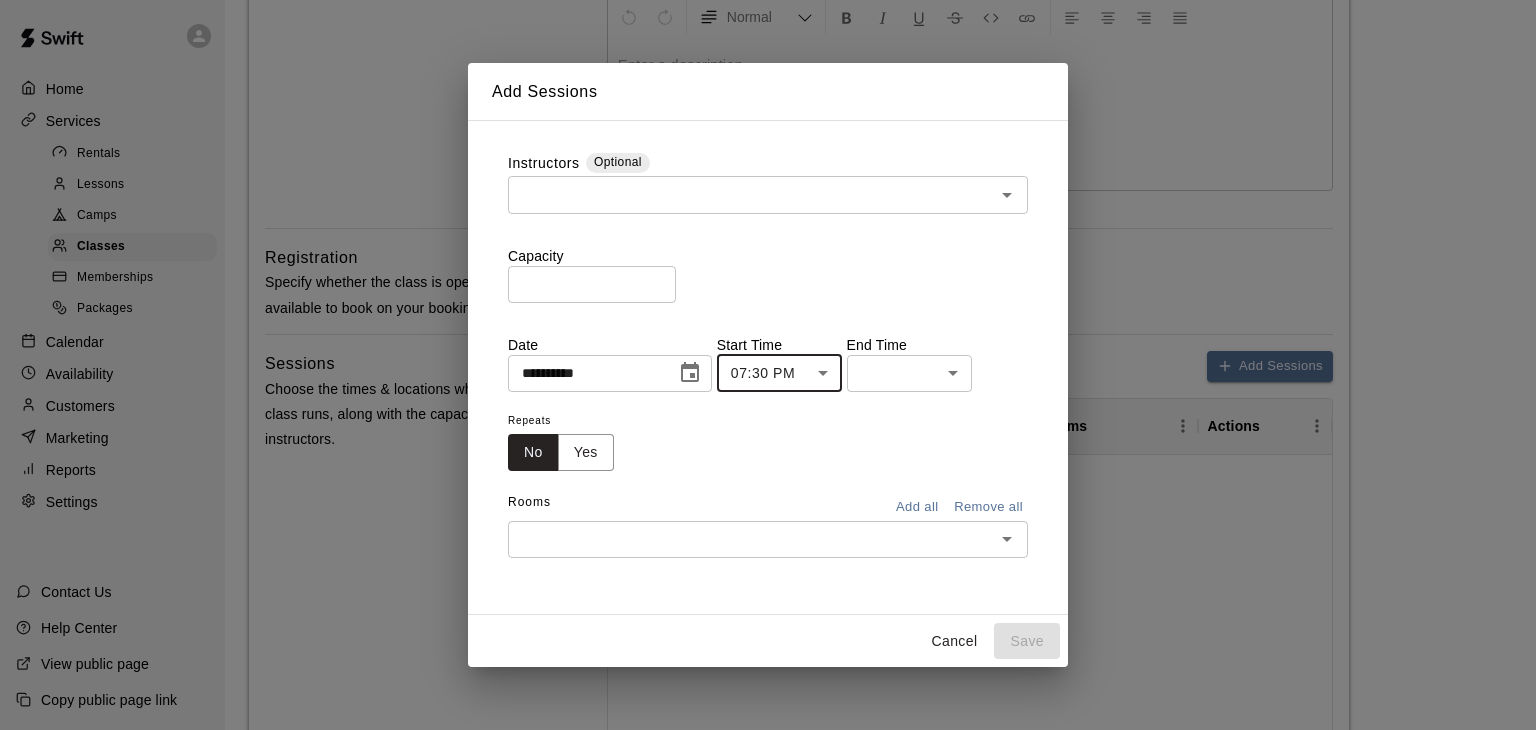 click on "**********" at bounding box center [768, 458] 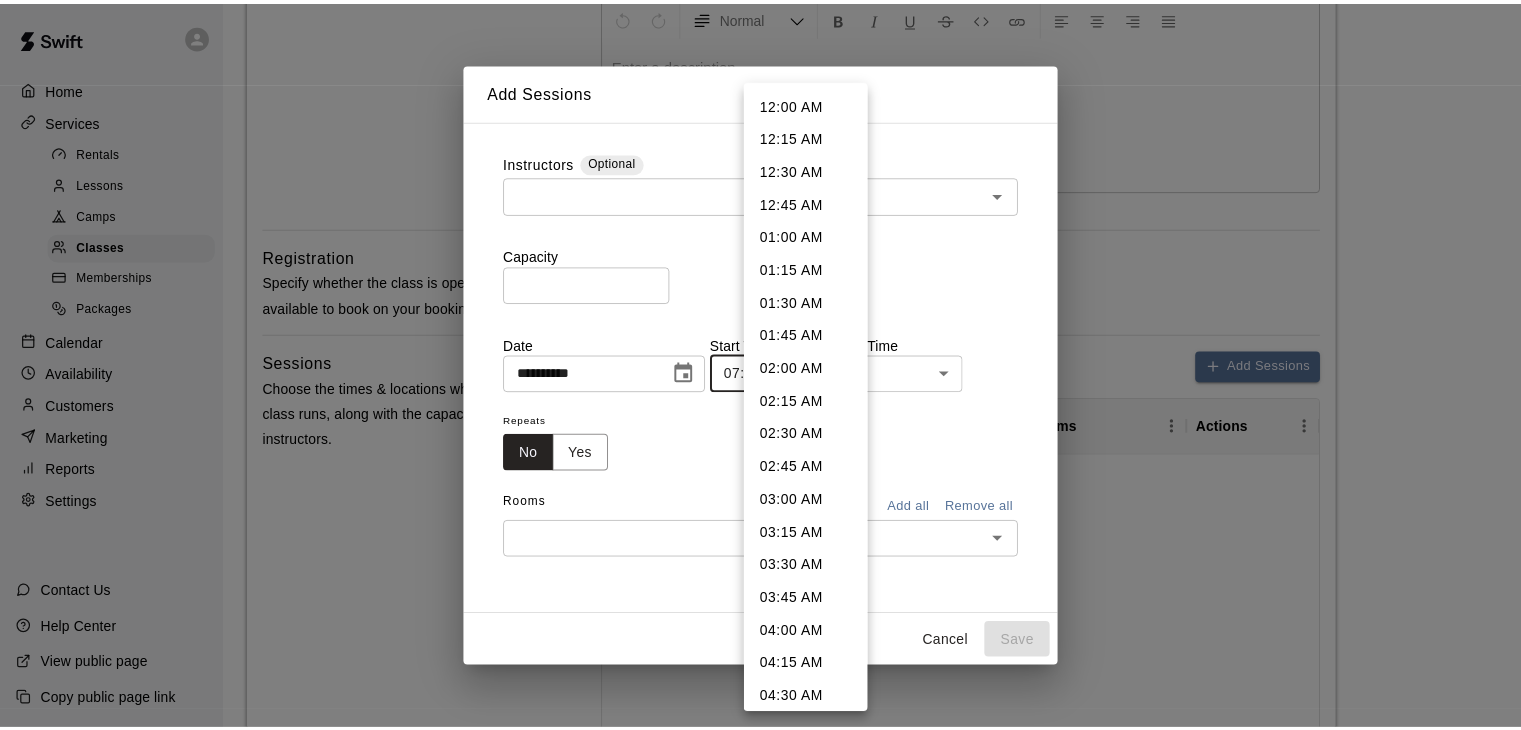 scroll, scrollTop: 2281, scrollLeft: 0, axis: vertical 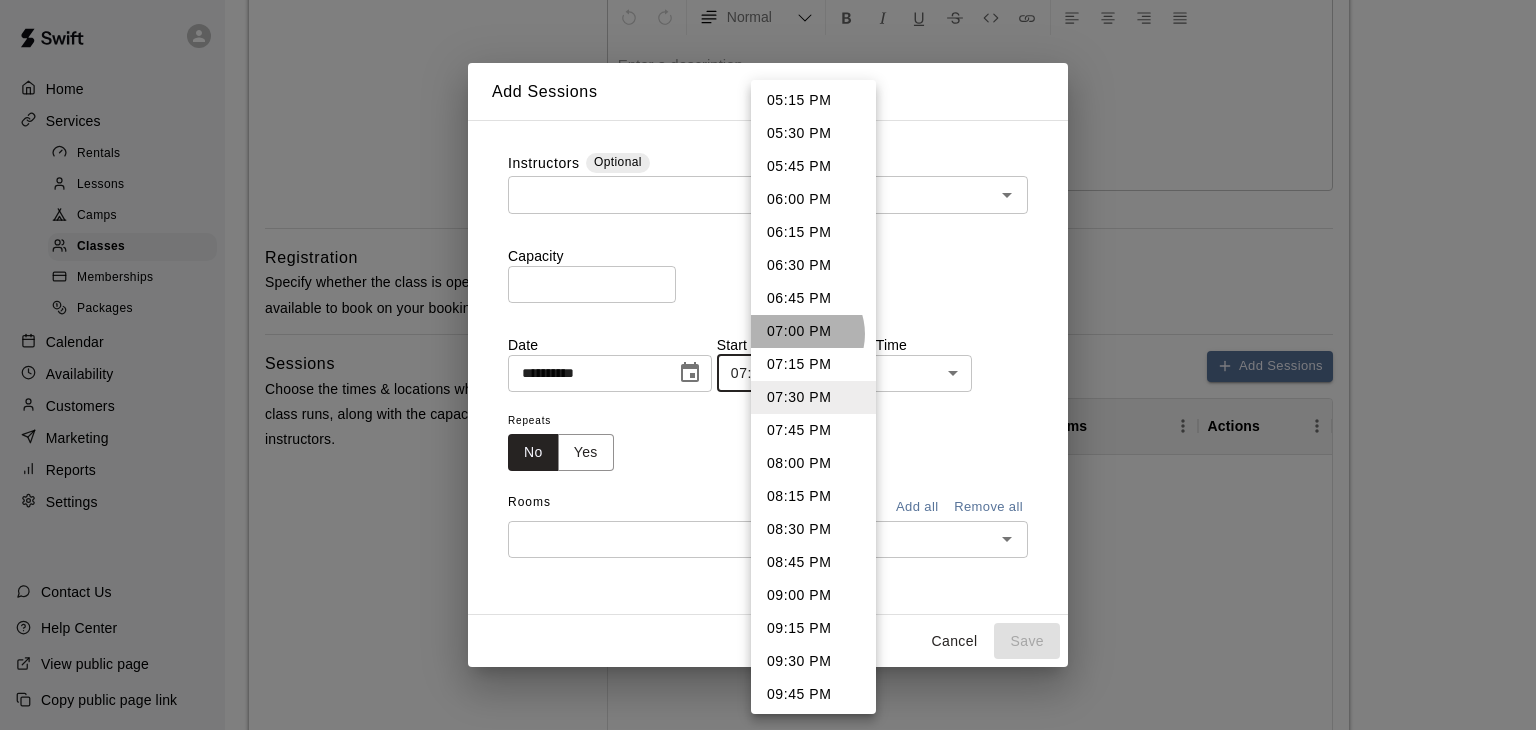 click on "07:00 PM" at bounding box center [813, 331] 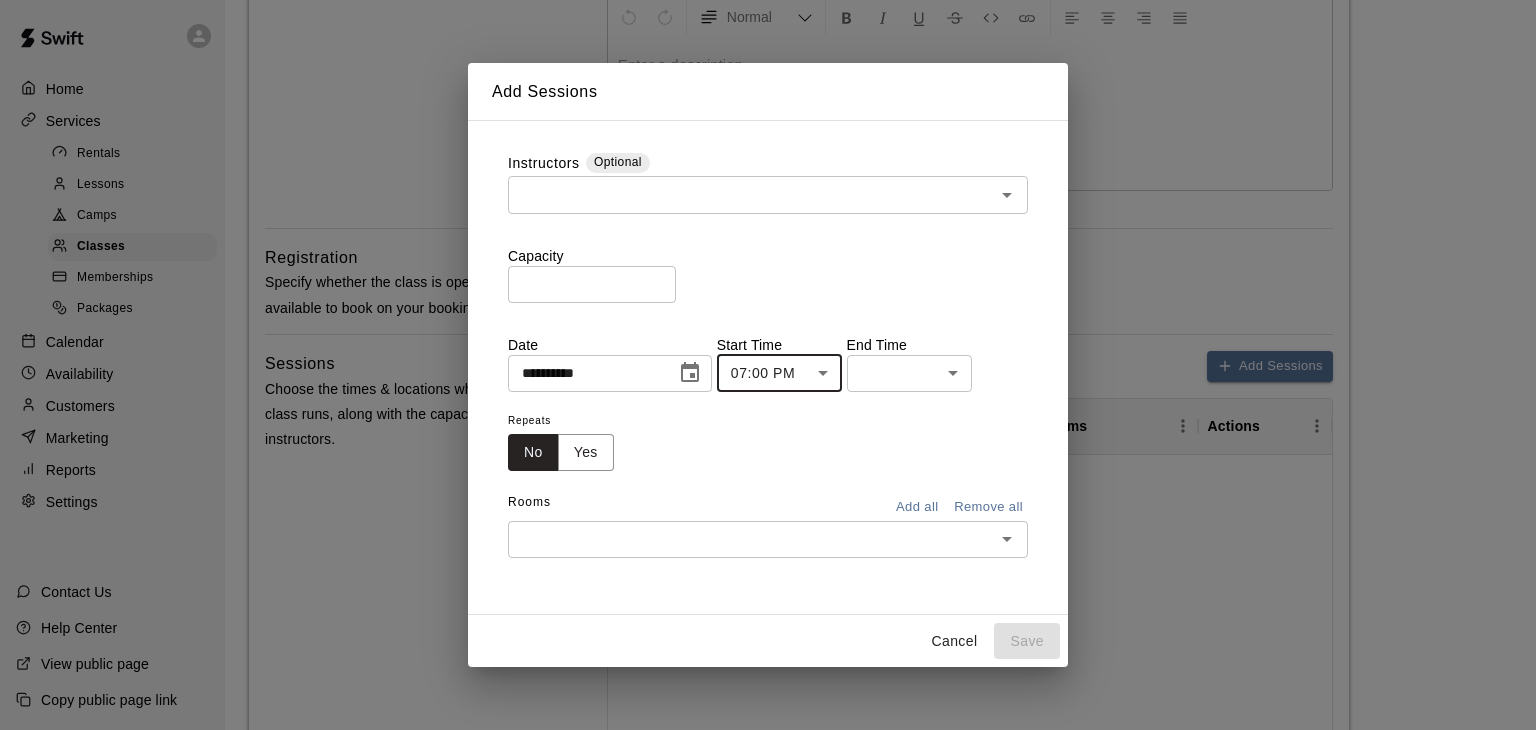 click on "**********" at bounding box center (768, 458) 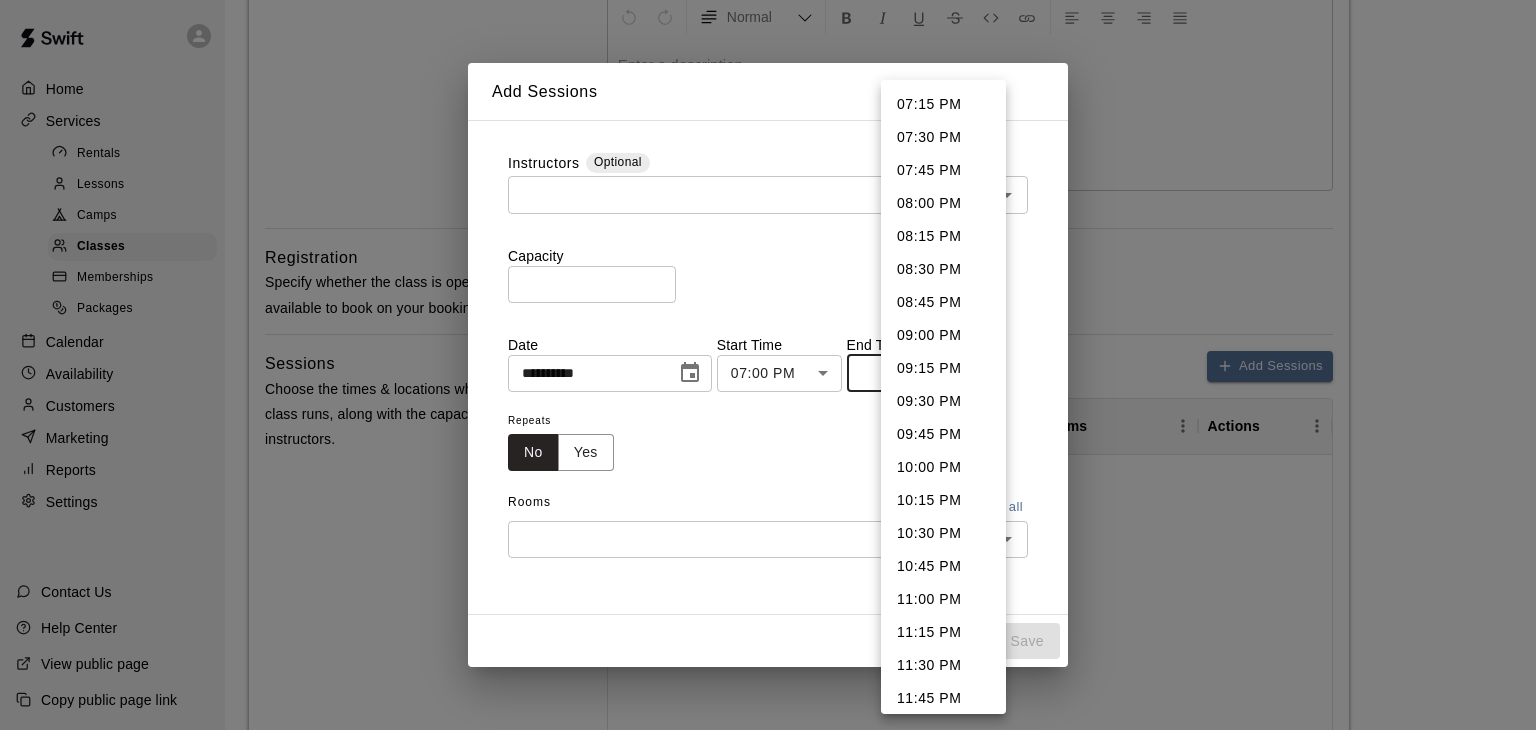 click on "08:00 PM" at bounding box center [943, 203] 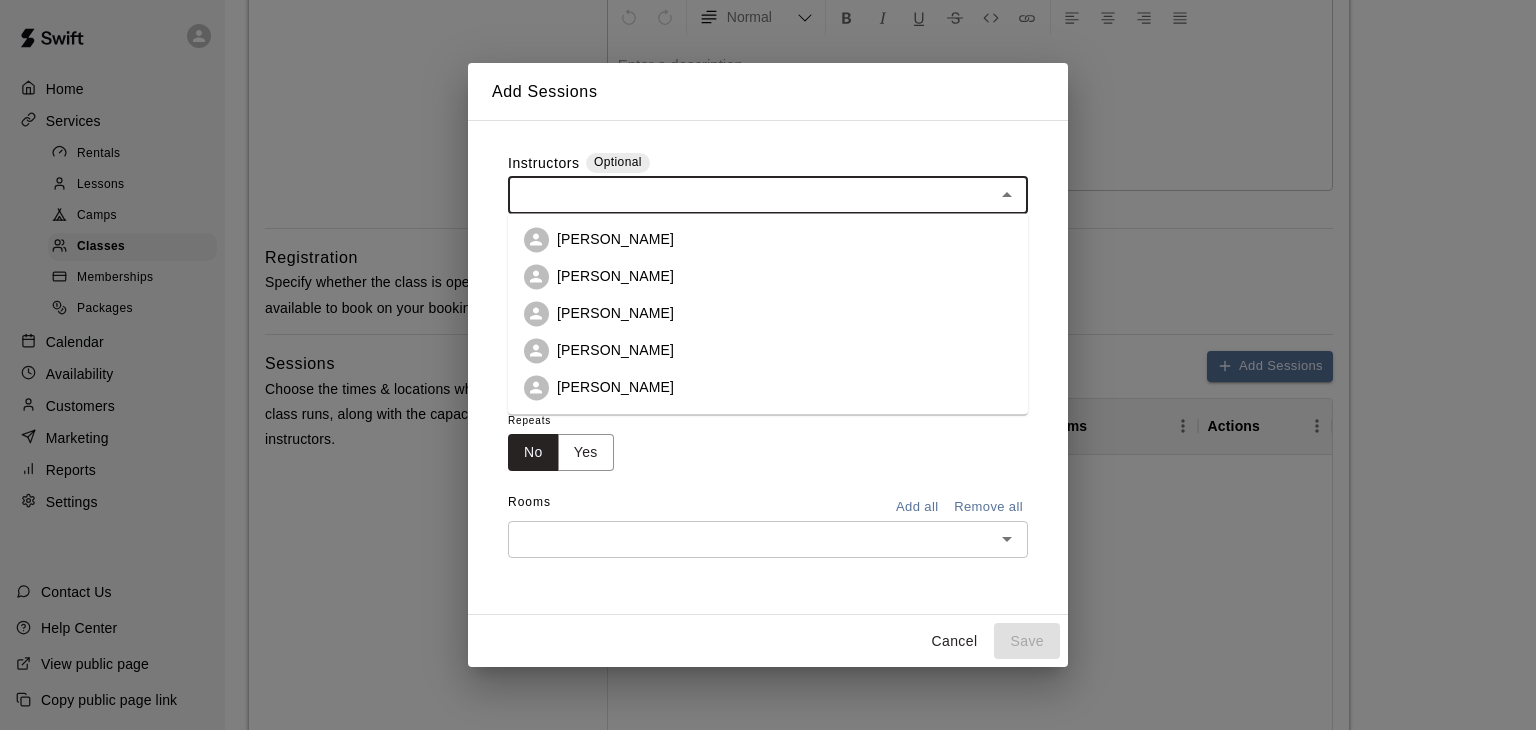 click at bounding box center (751, 194) 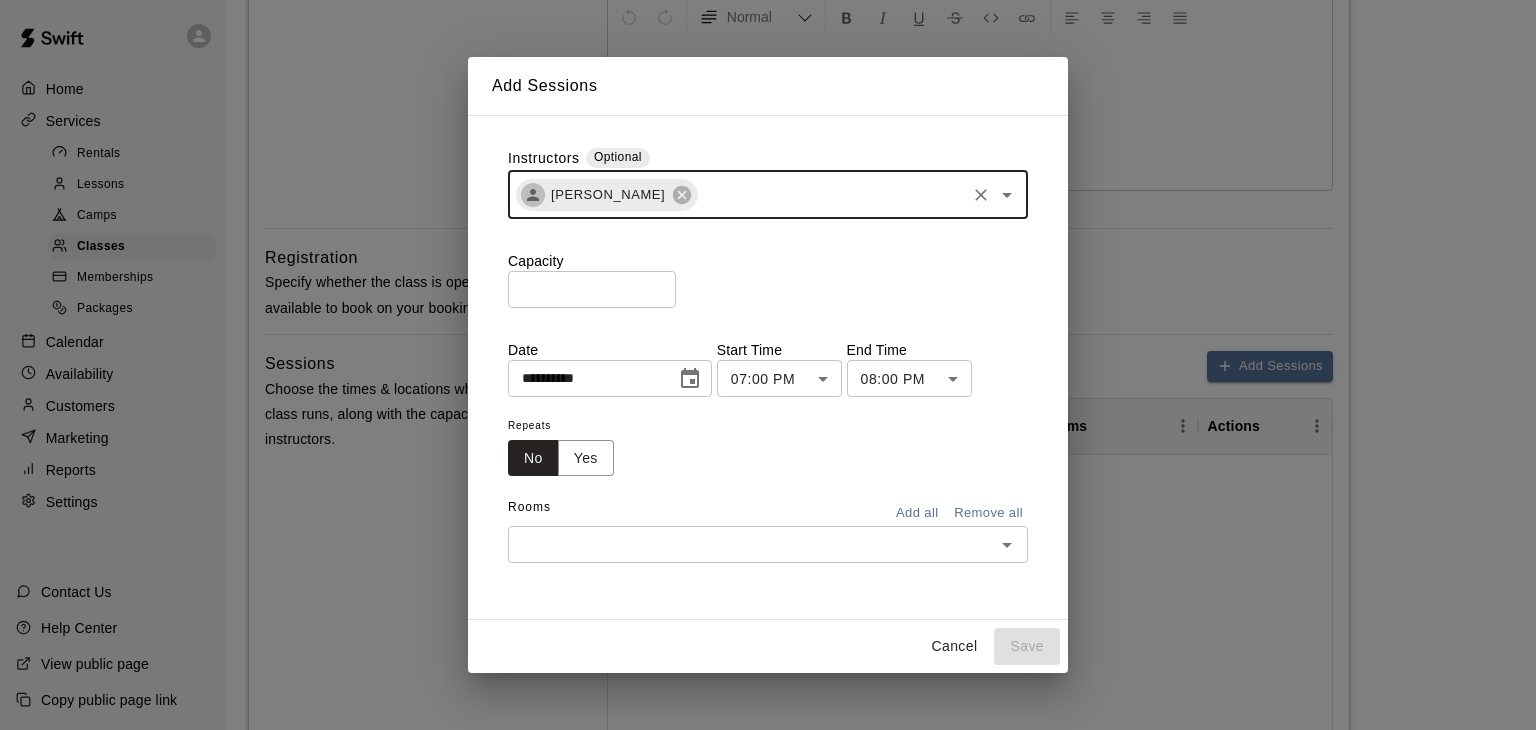 click on "*" at bounding box center (592, 289) 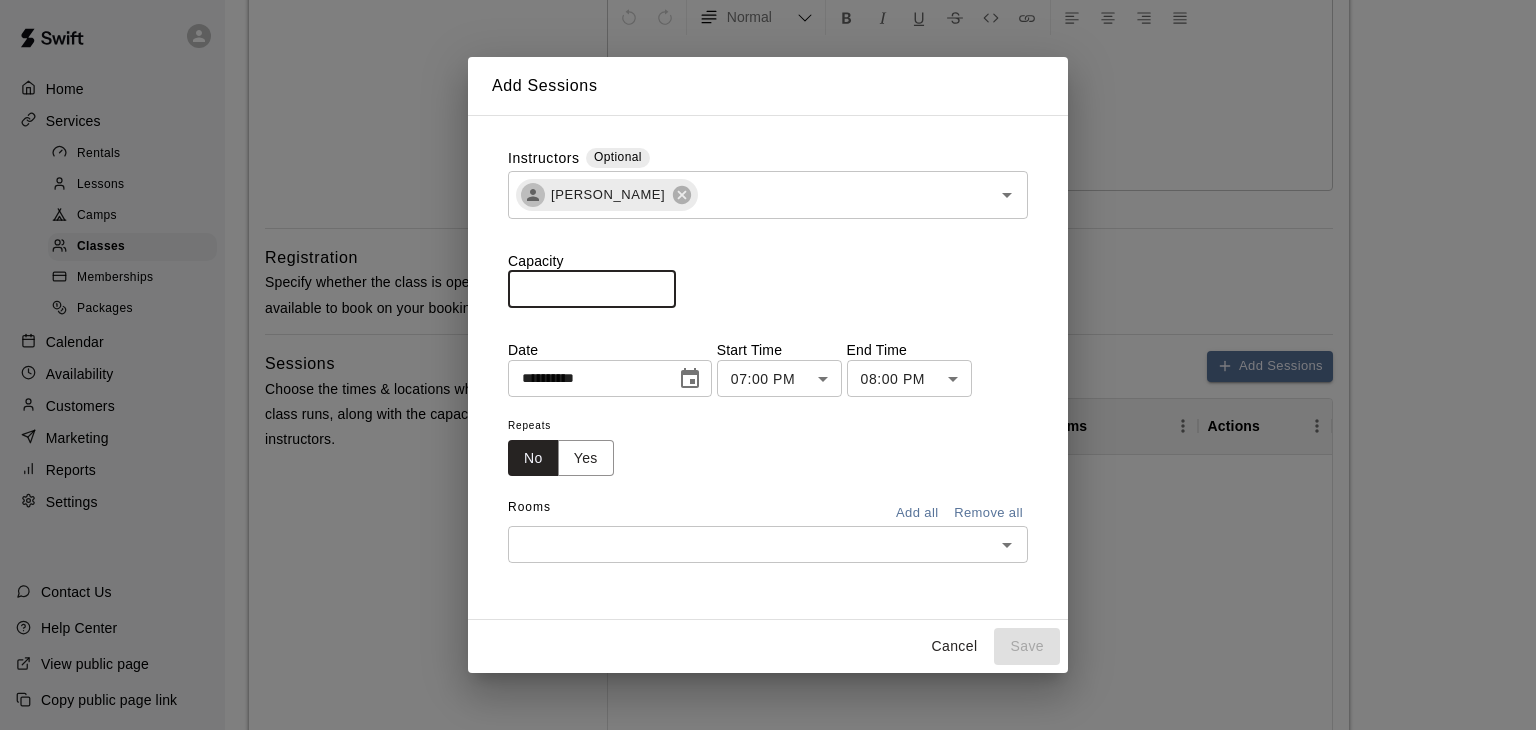 click on "*" at bounding box center [592, 289] 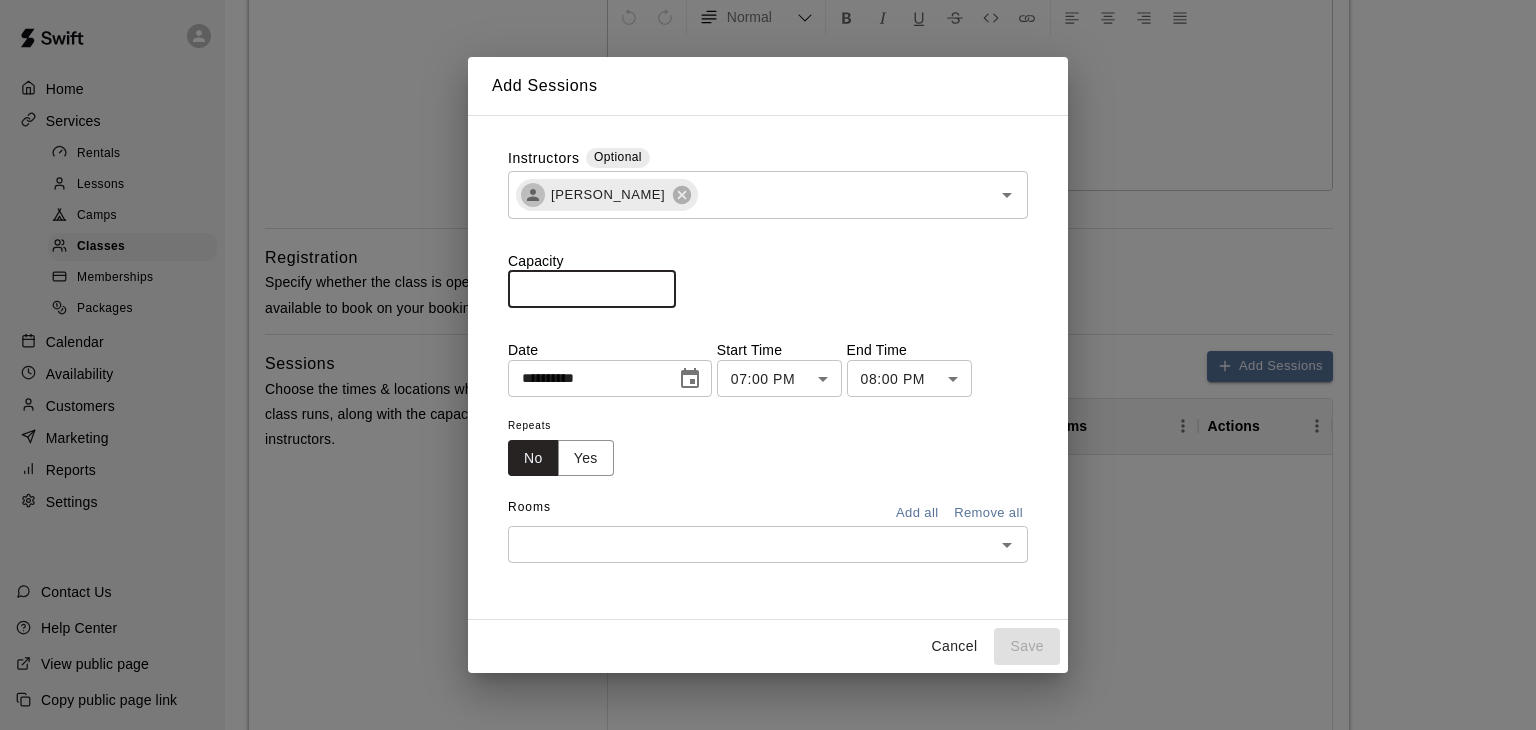 click at bounding box center (751, 544) 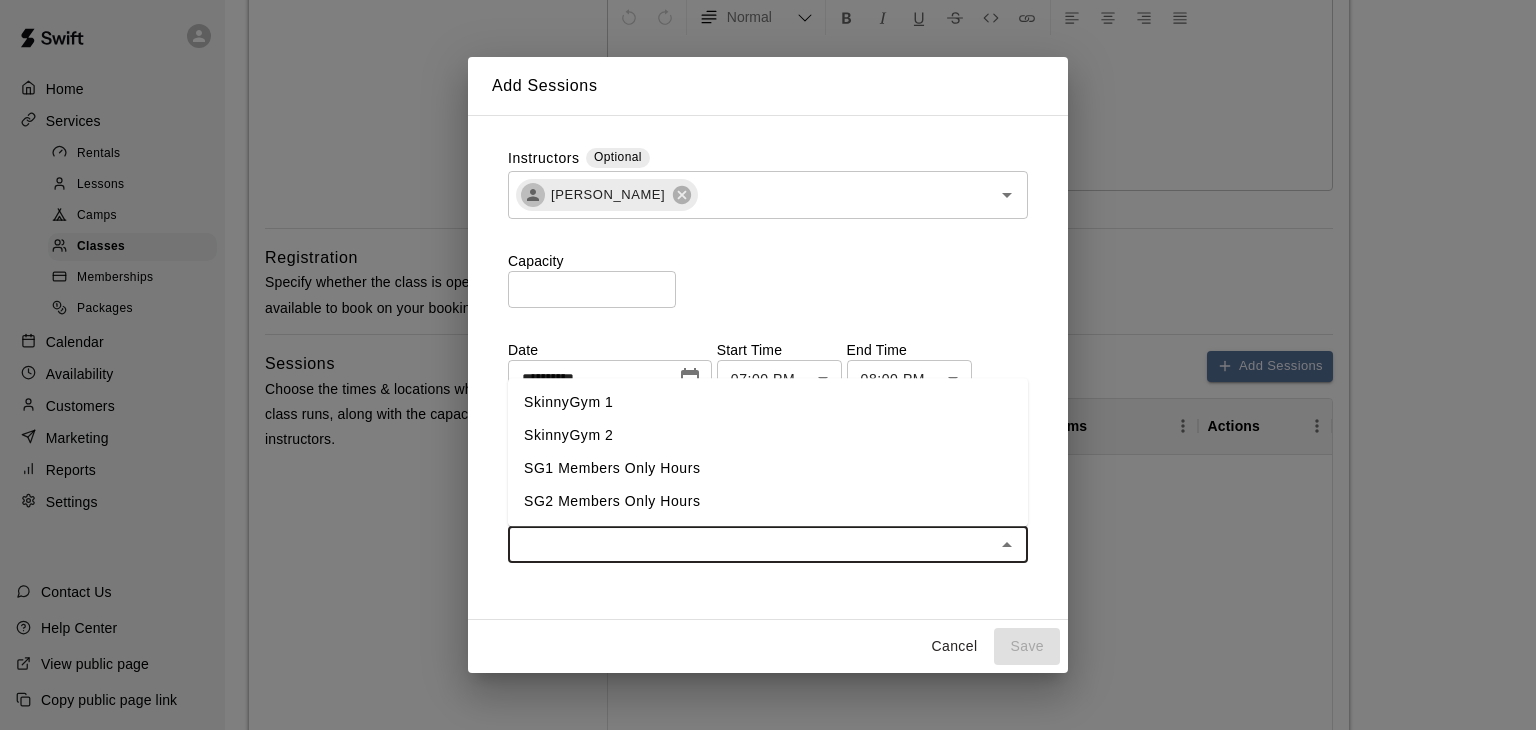 click on "SkinnyGym 1" at bounding box center (768, 403) 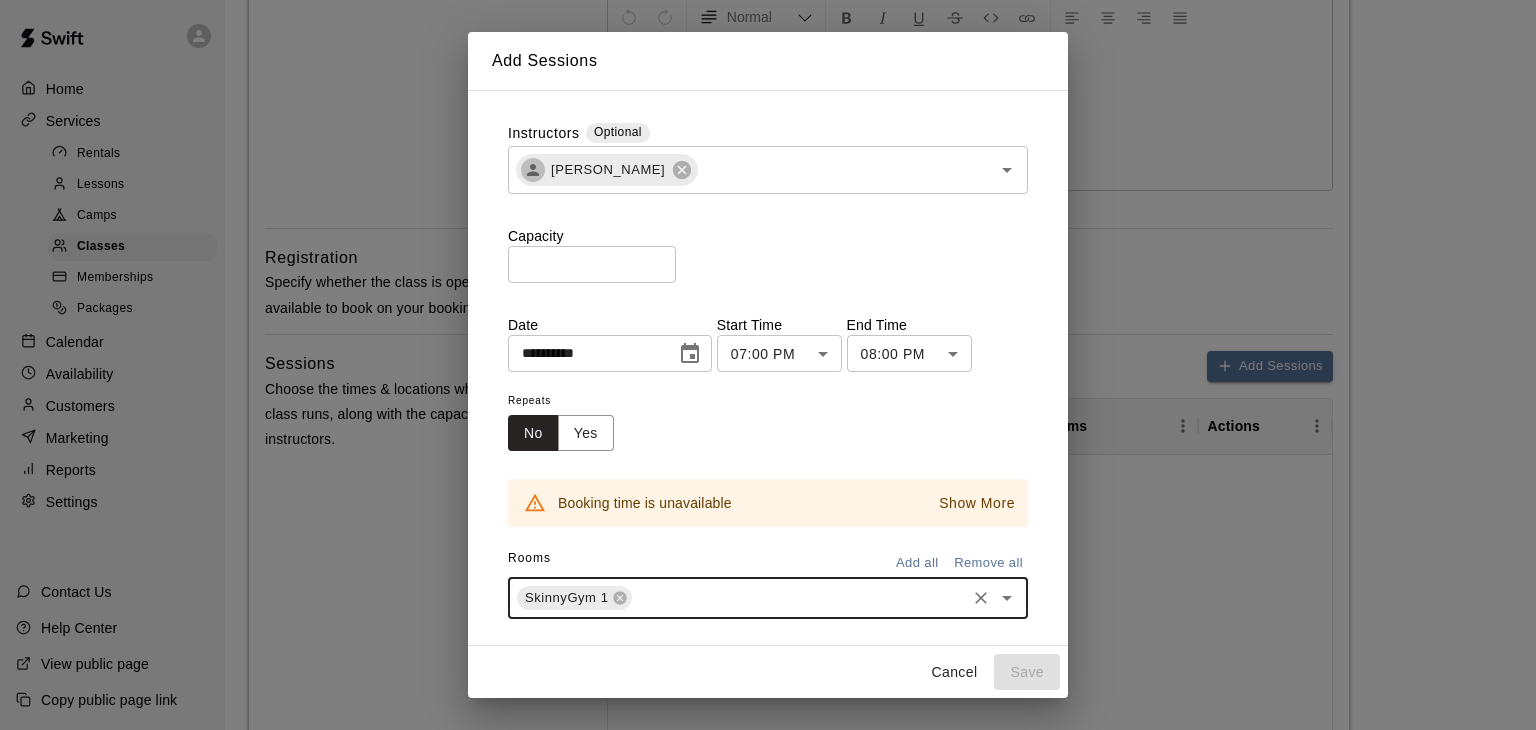 click 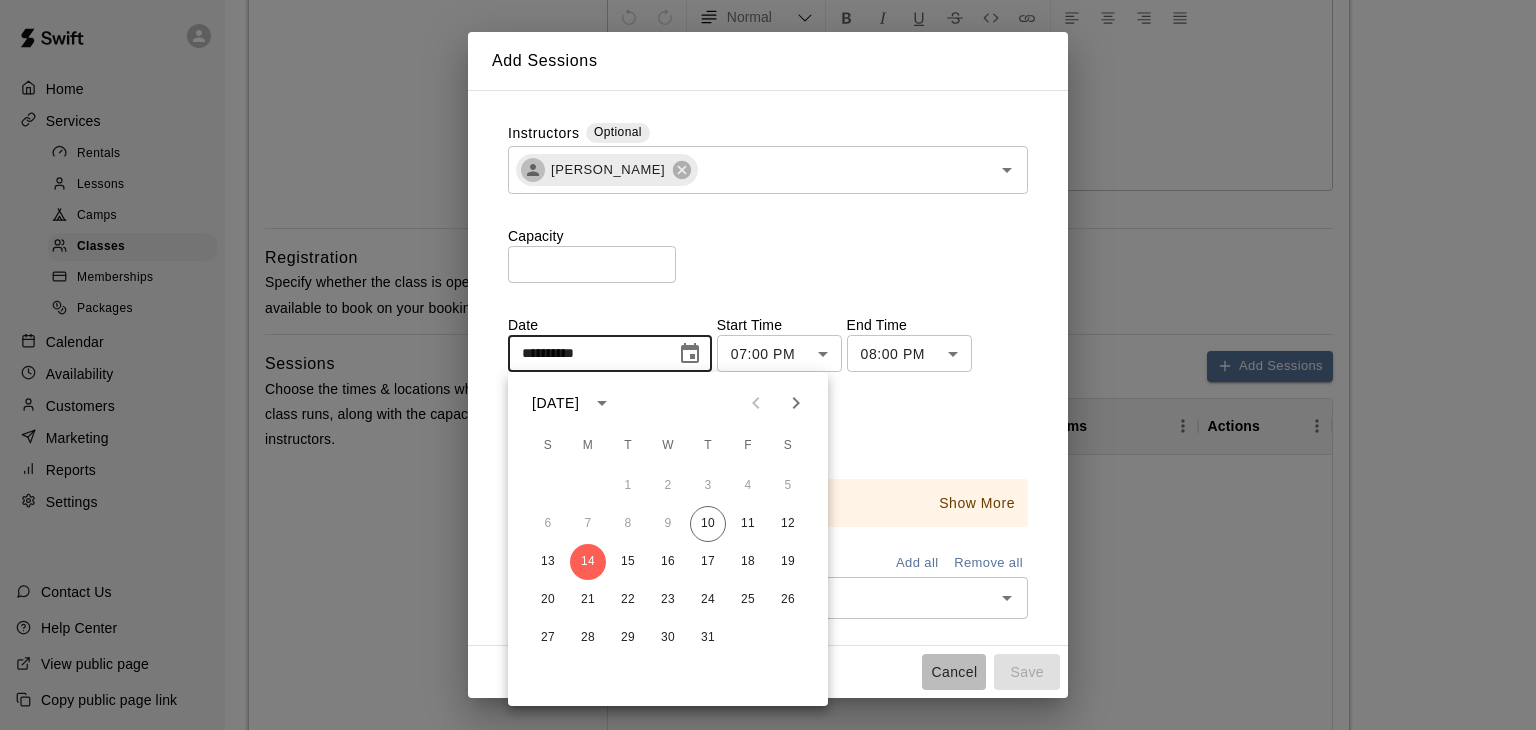 click on "Cancel" at bounding box center (954, 672) 